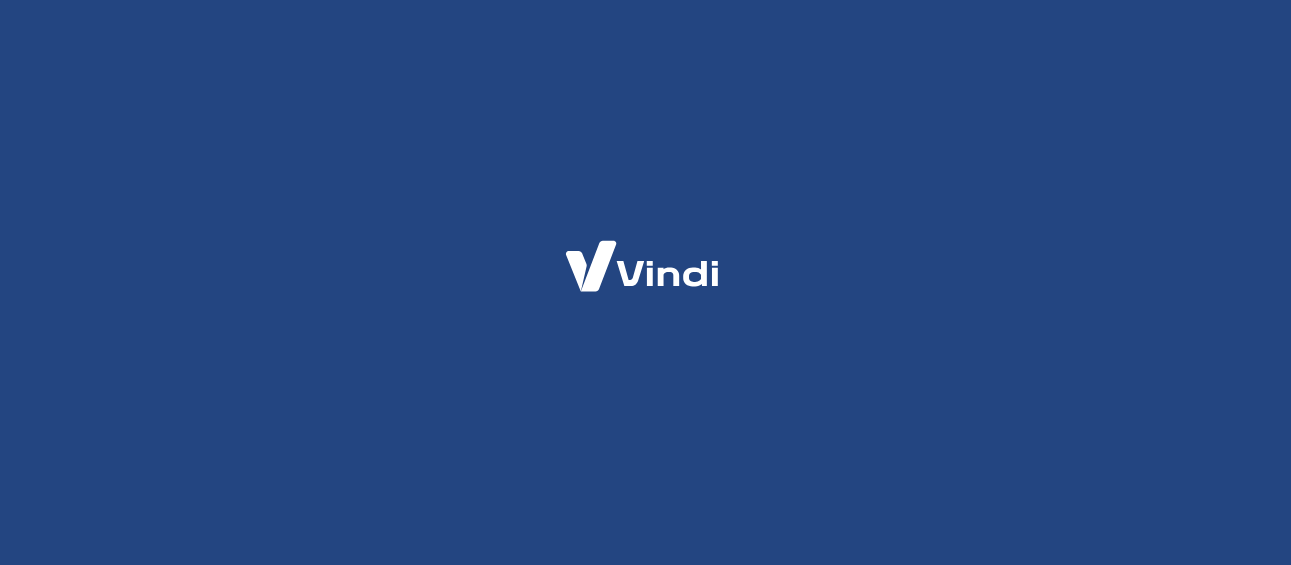 scroll, scrollTop: 0, scrollLeft: 0, axis: both 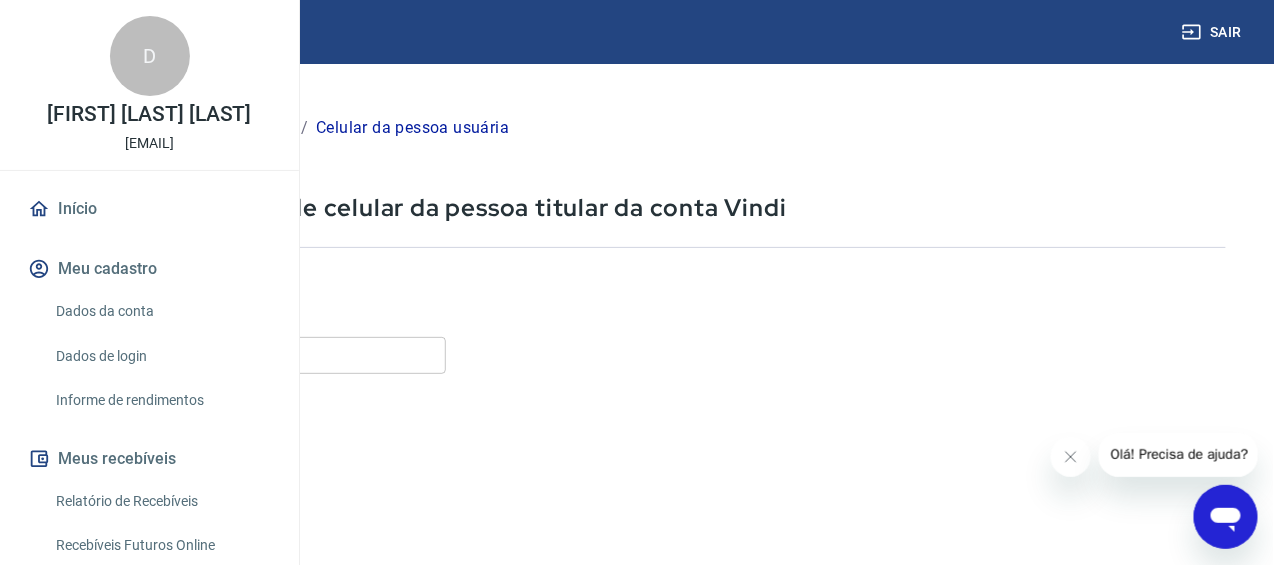 click on "Celular" at bounding box center [251, 355] 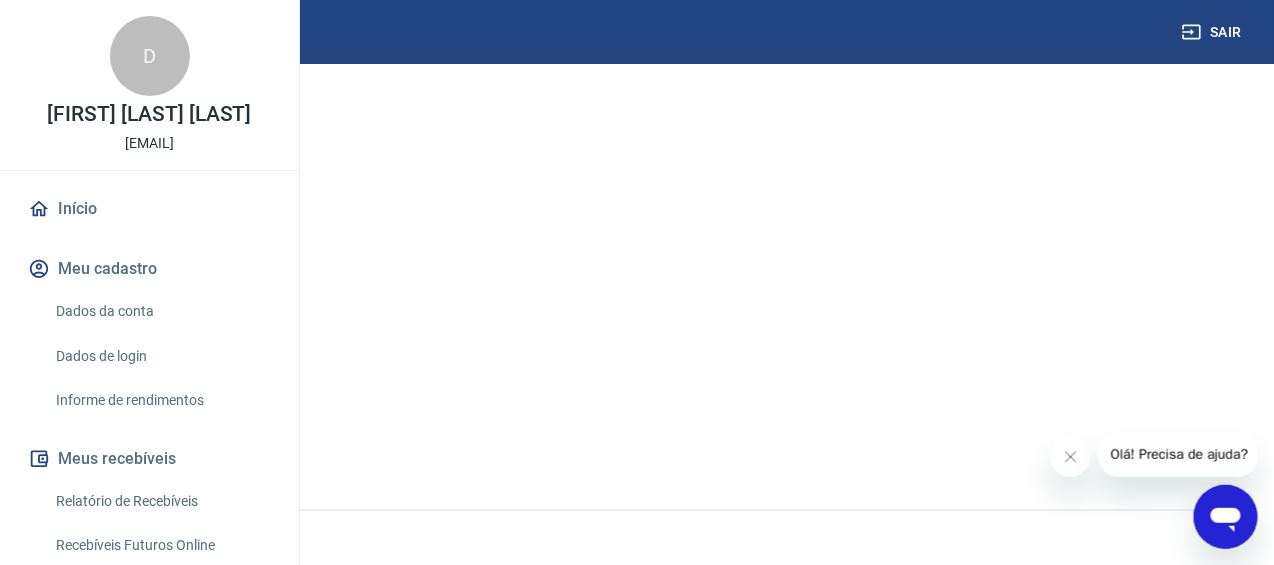 scroll, scrollTop: 380, scrollLeft: 0, axis: vertical 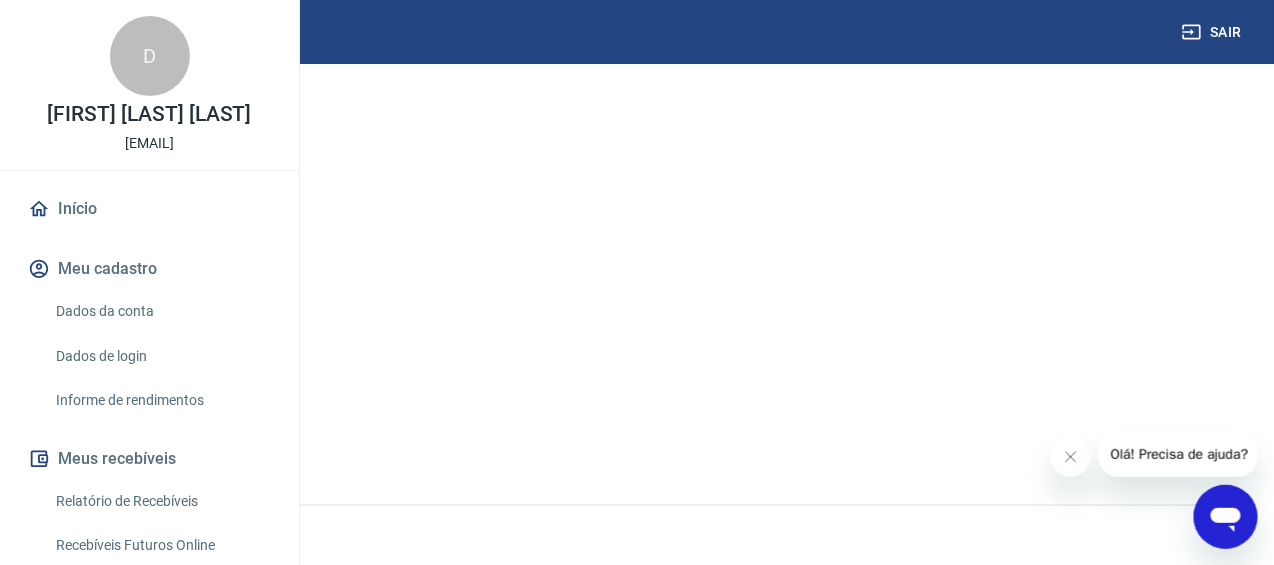 type on "[PHONE]" 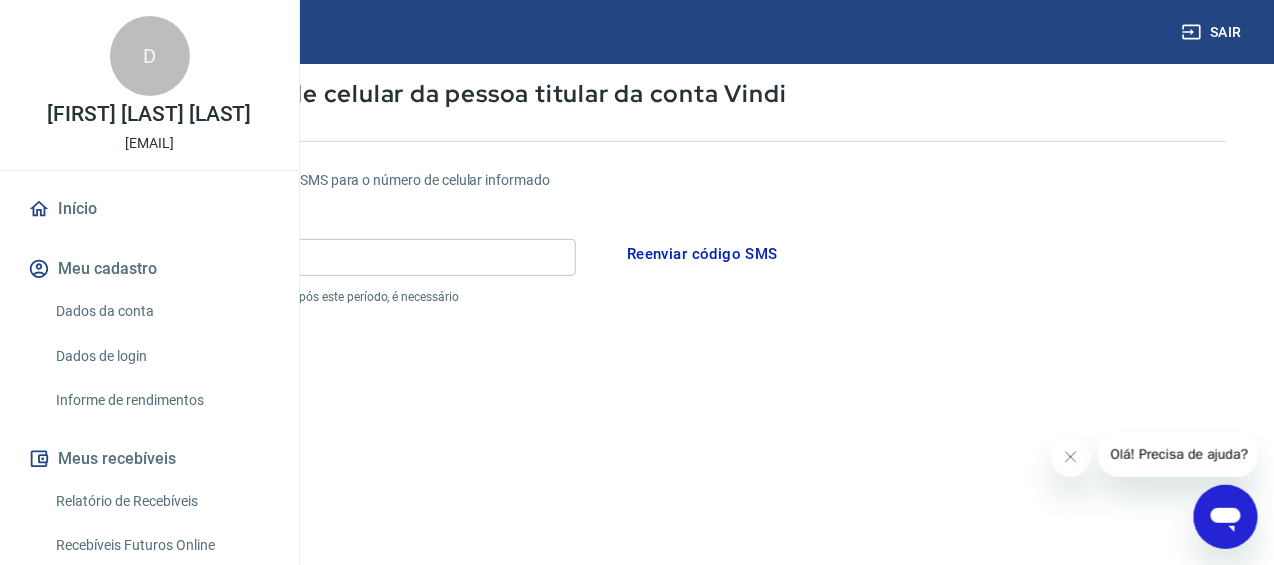 scroll, scrollTop: 113, scrollLeft: 0, axis: vertical 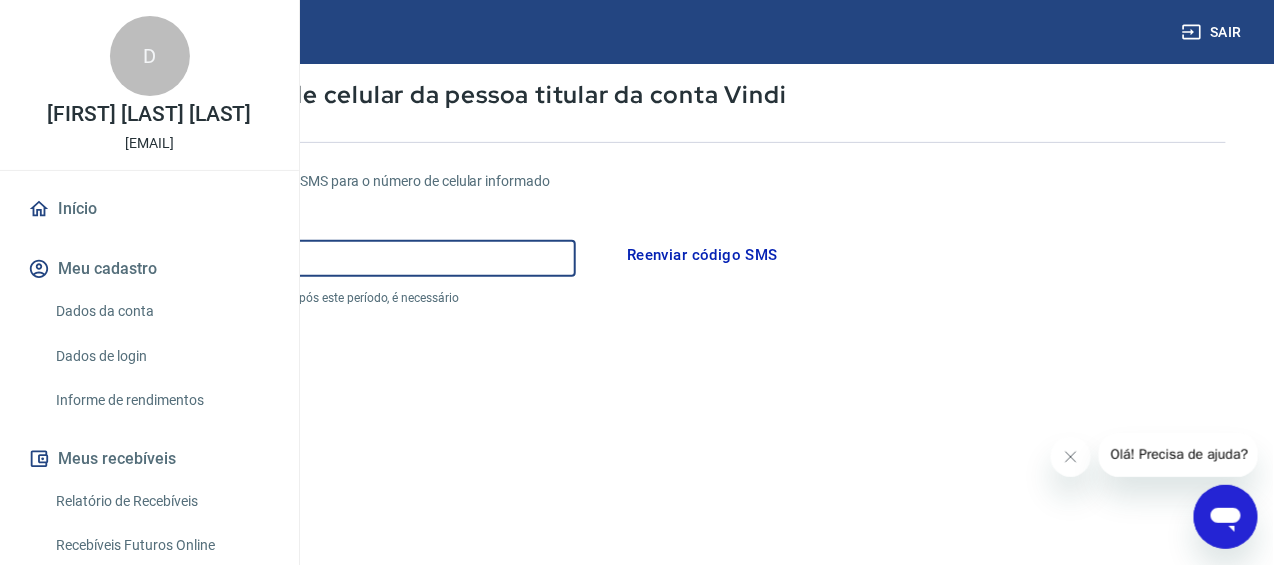 click on "Código" at bounding box center (316, 258) 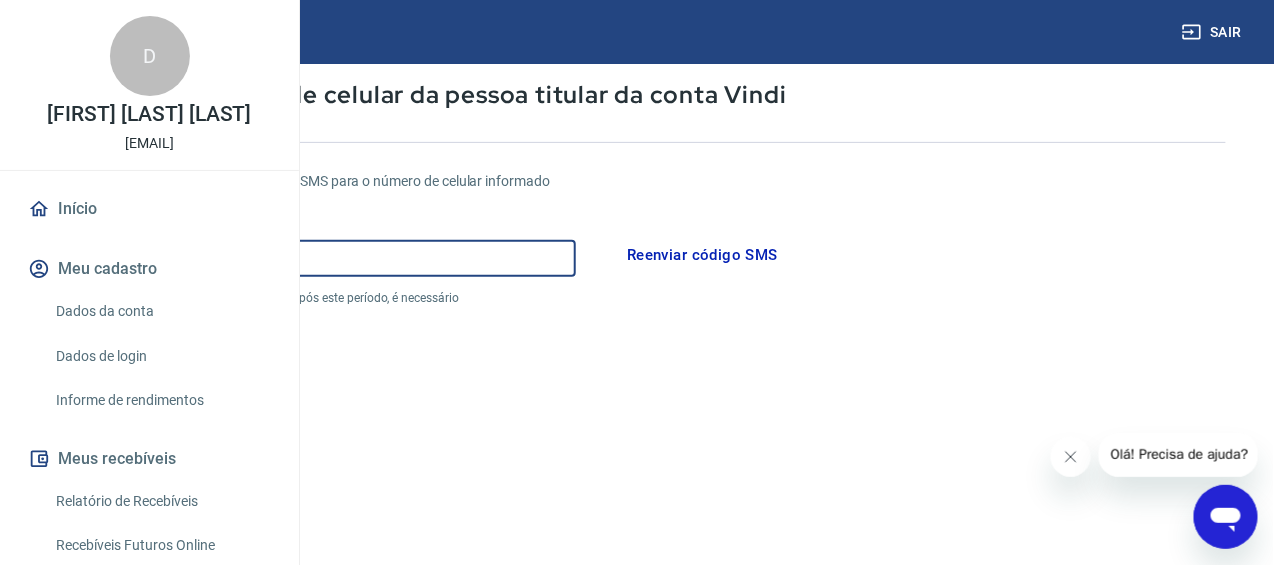 type on "XXXXX" 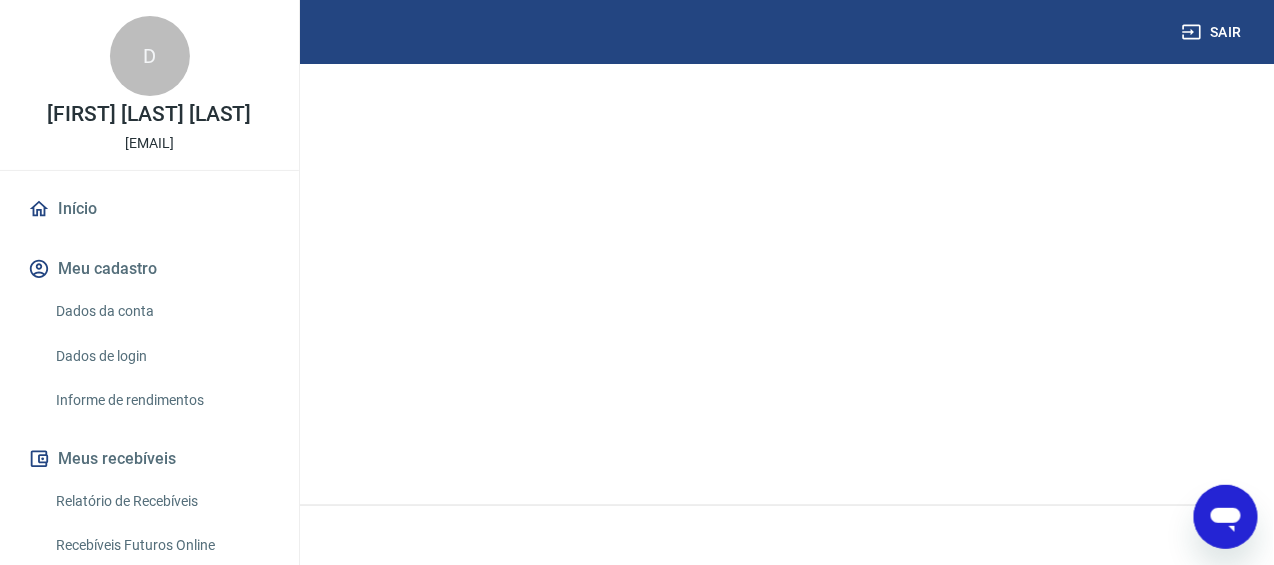 click on "Continuar" at bounding box center (111, 434) 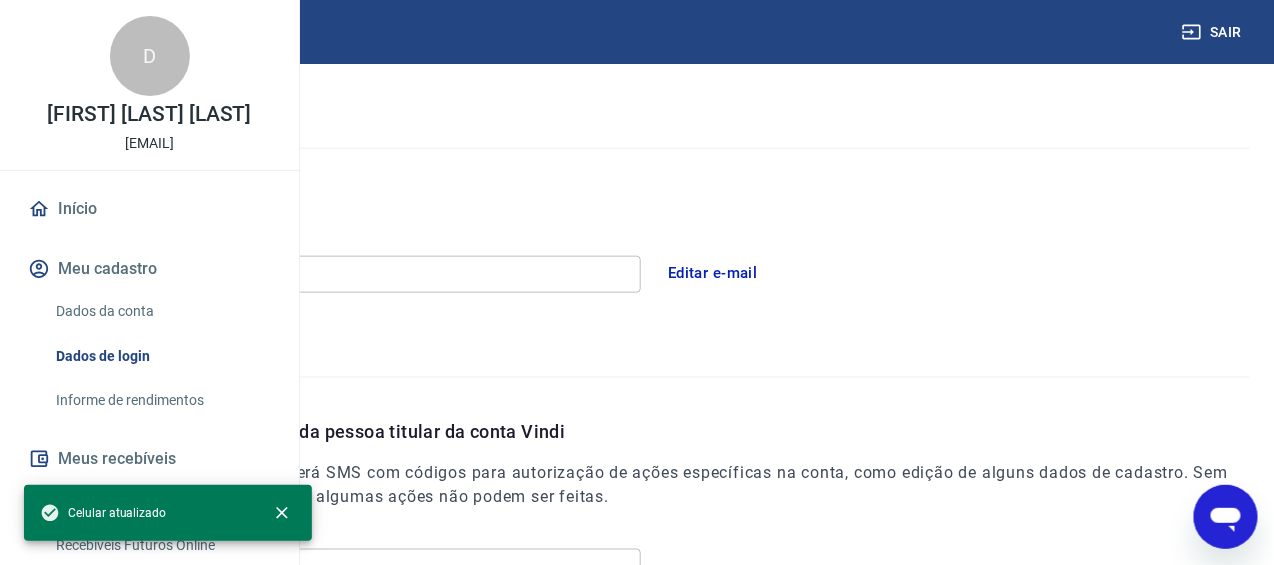 scroll, scrollTop: 717, scrollLeft: 0, axis: vertical 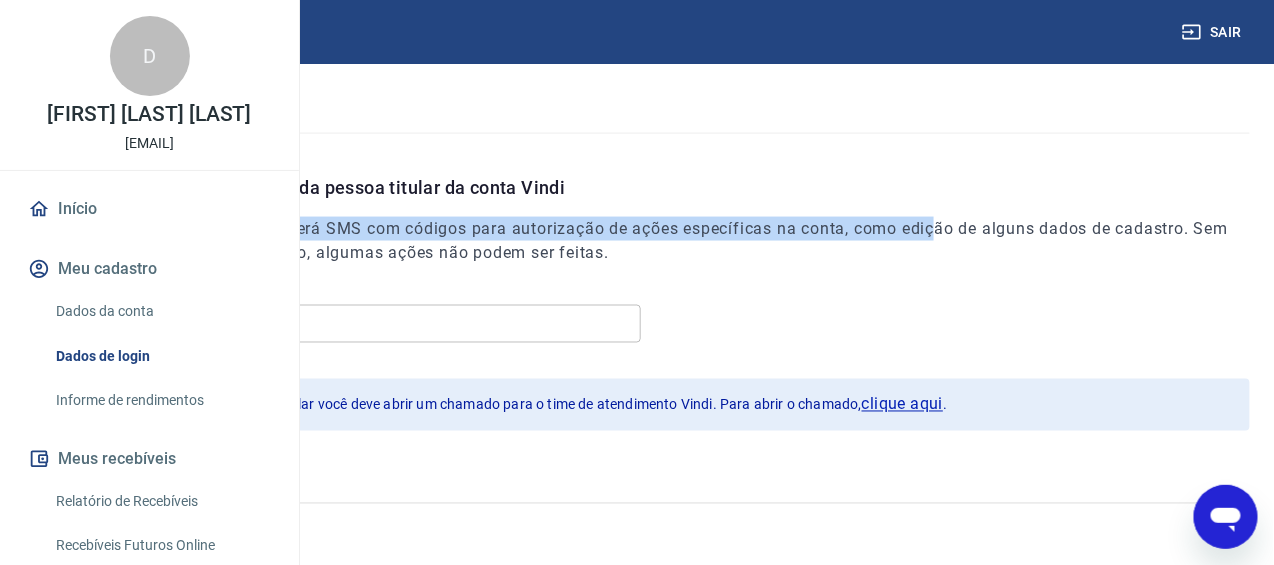 drag, startPoint x: 365, startPoint y: 215, endPoint x: 374, endPoint y: 235, distance: 21.931713 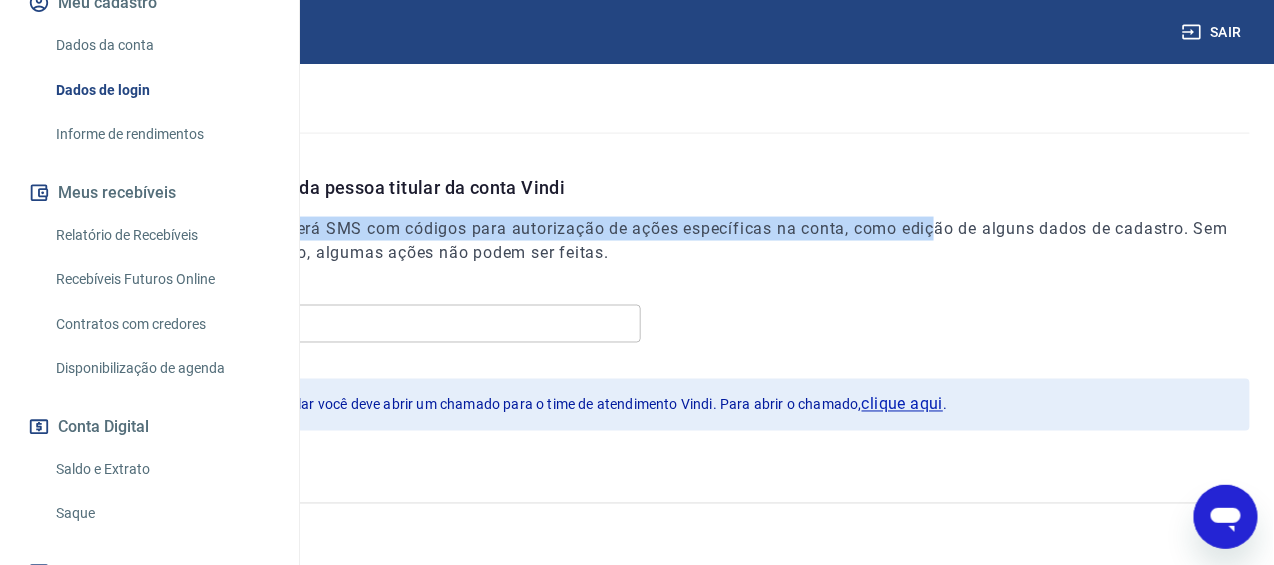 scroll, scrollTop: 477, scrollLeft: 0, axis: vertical 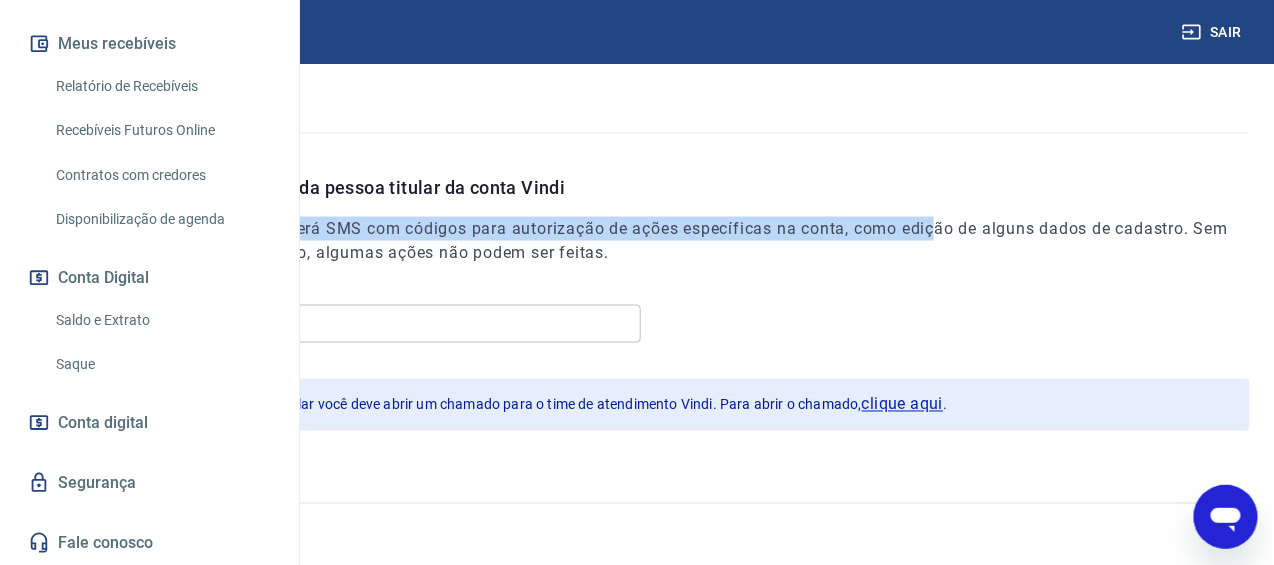 click on "Fale conosco" at bounding box center [149, 543] 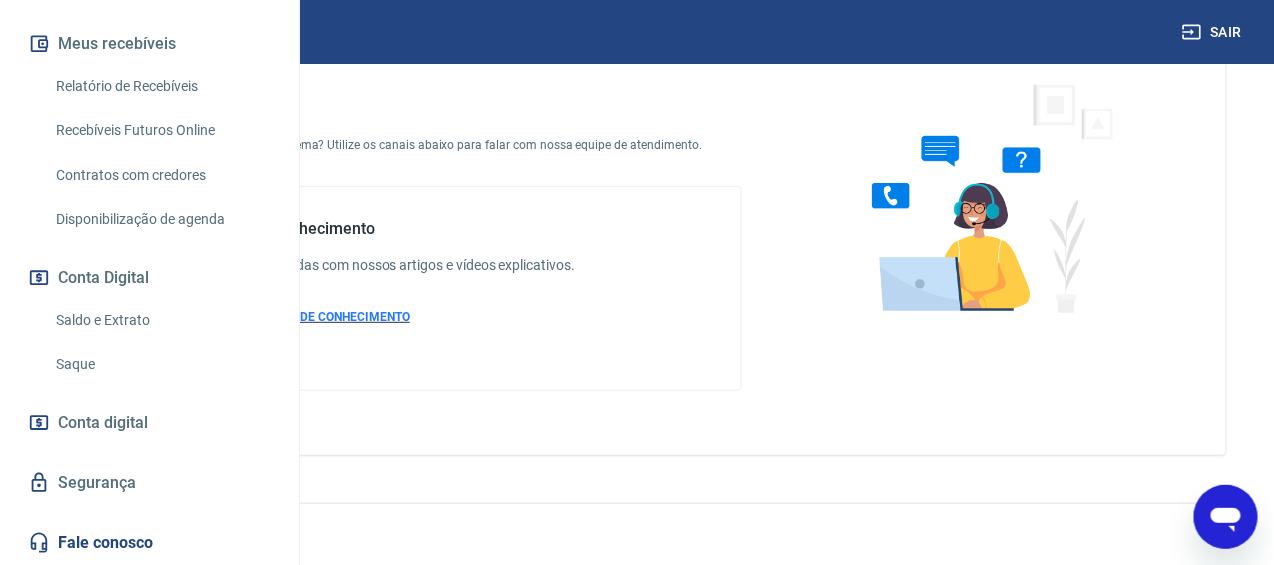 scroll, scrollTop: 109, scrollLeft: 0, axis: vertical 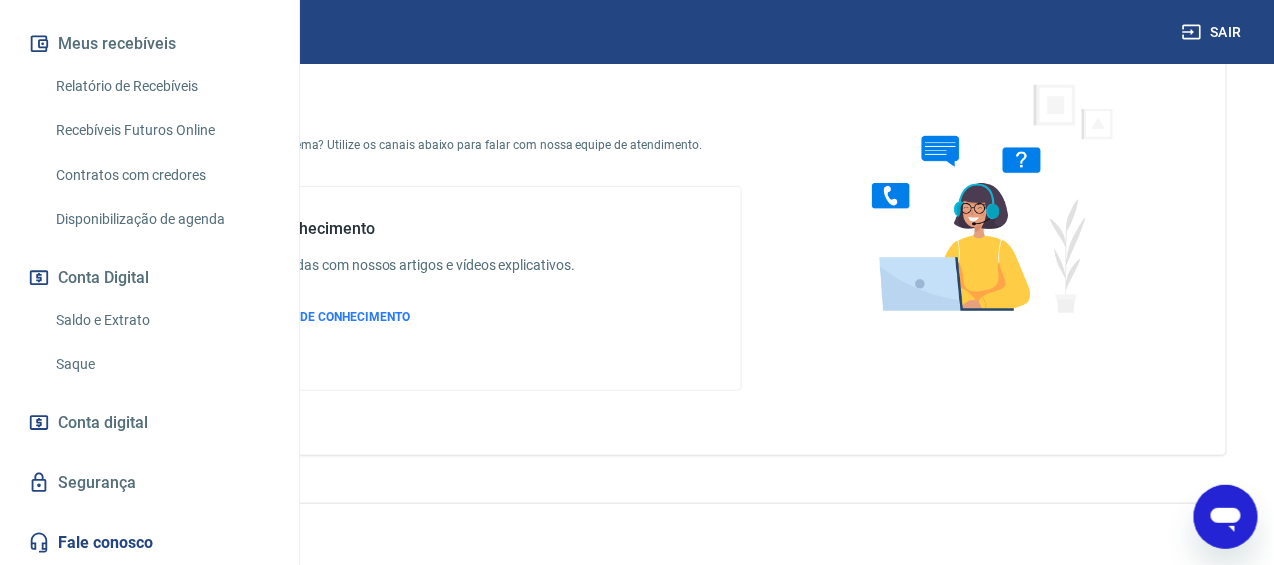 click 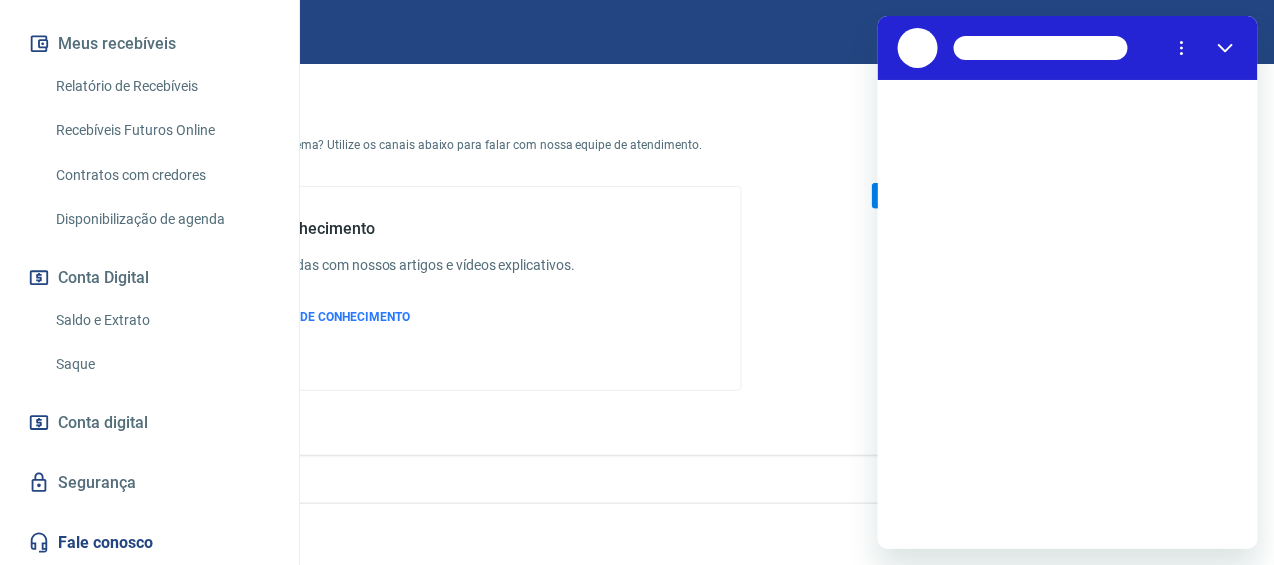 scroll, scrollTop: 0, scrollLeft: 0, axis: both 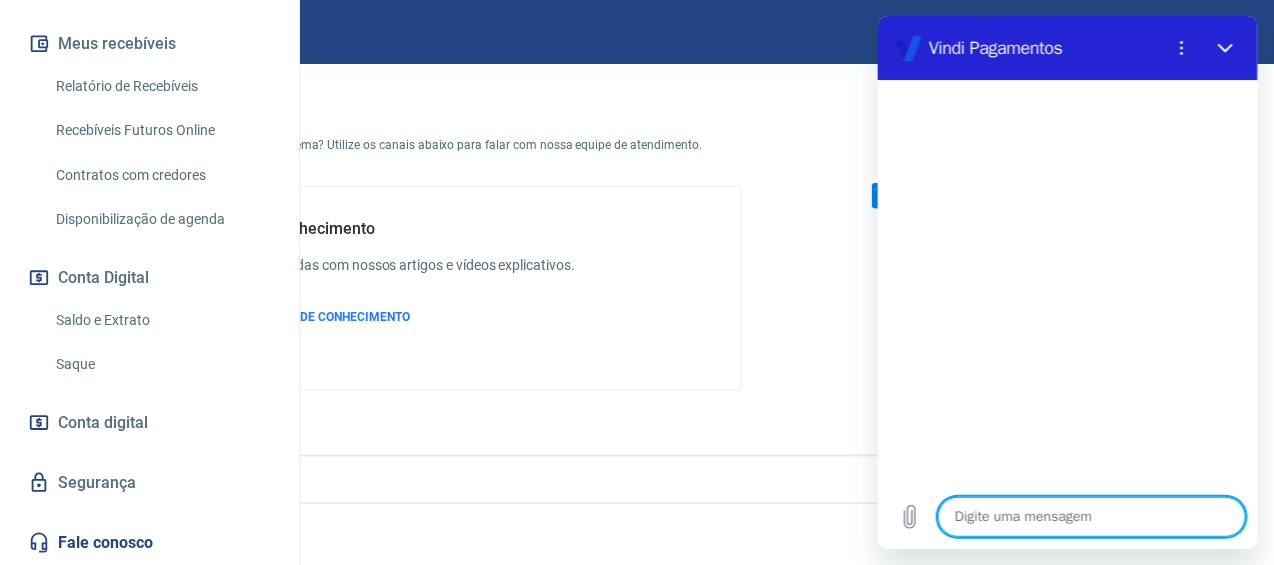 click at bounding box center [1091, 517] 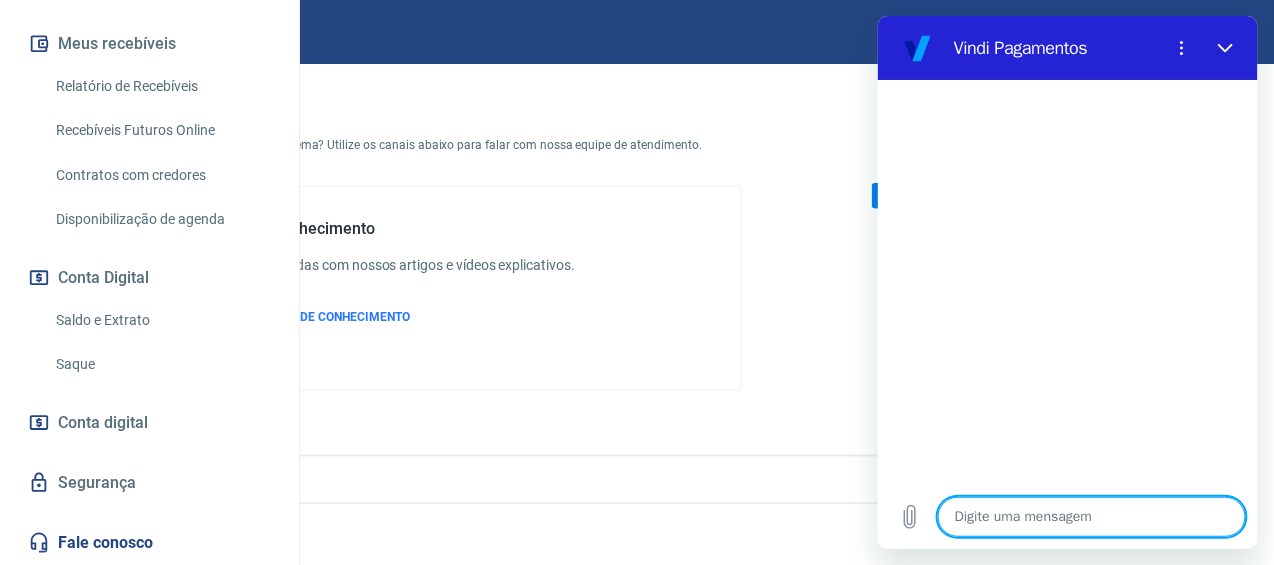 type on "t" 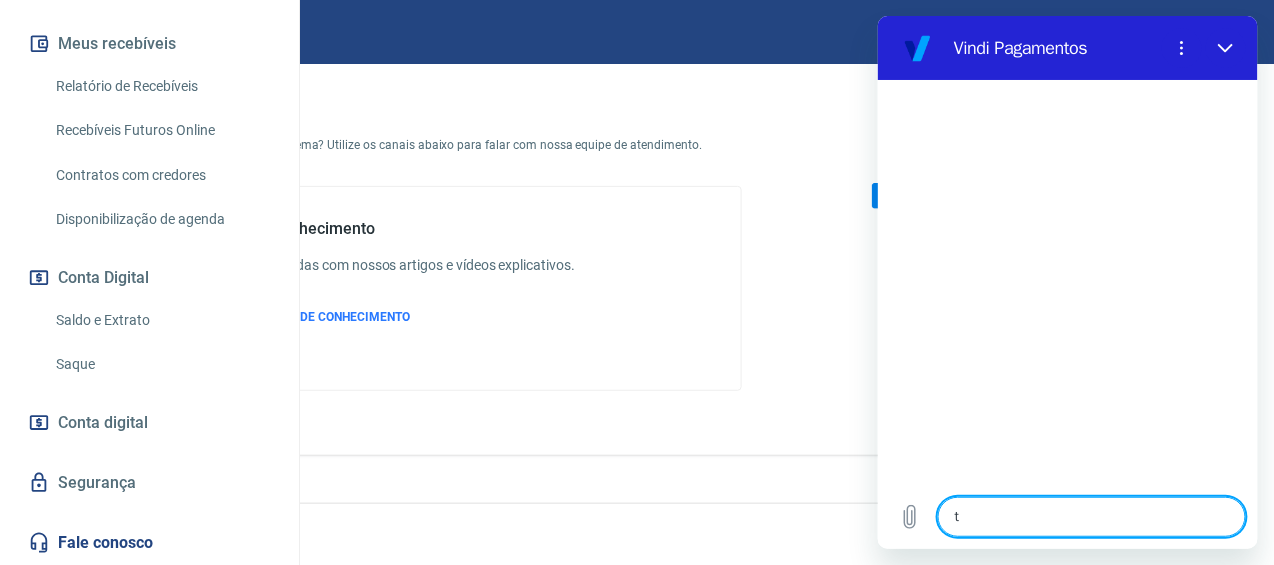 type on "ta" 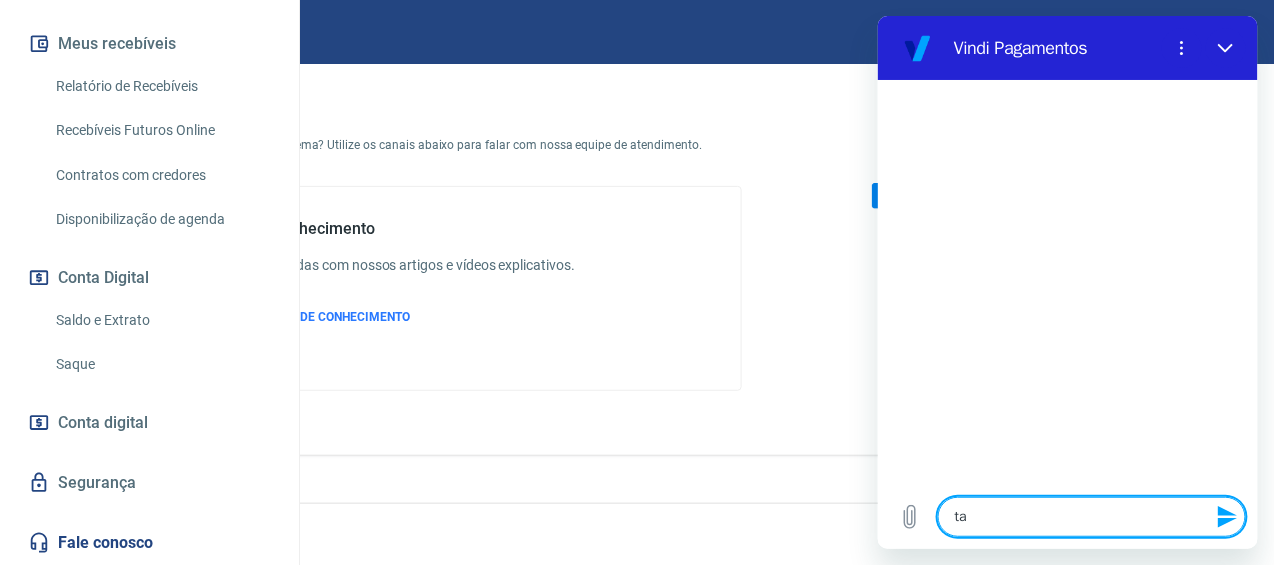 type on "tax" 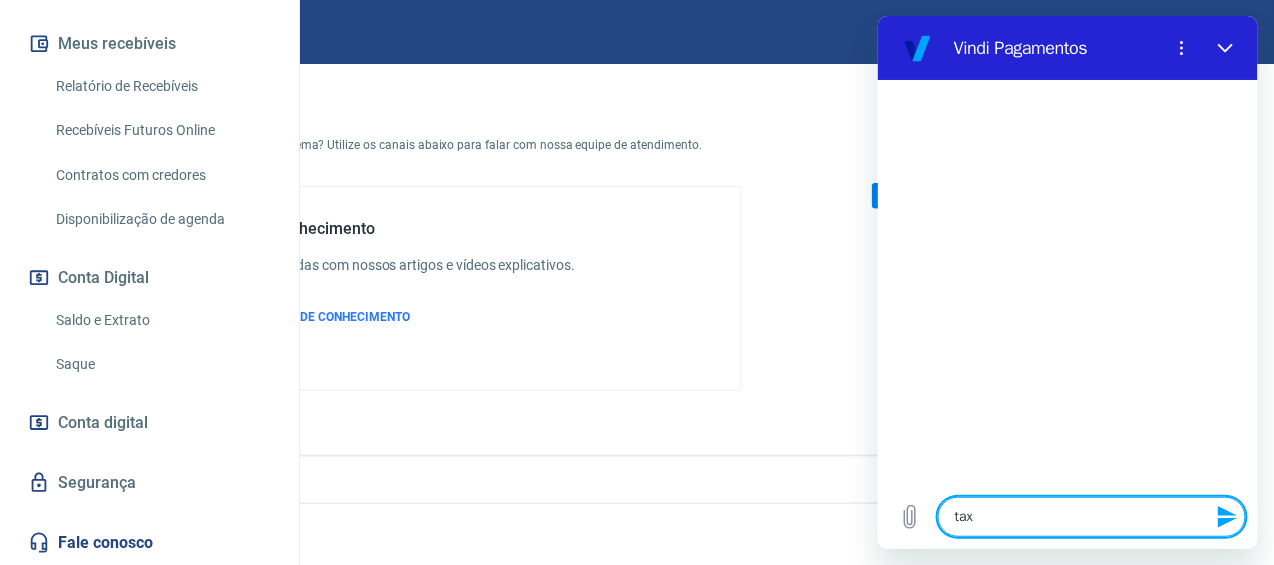 type on "taxa" 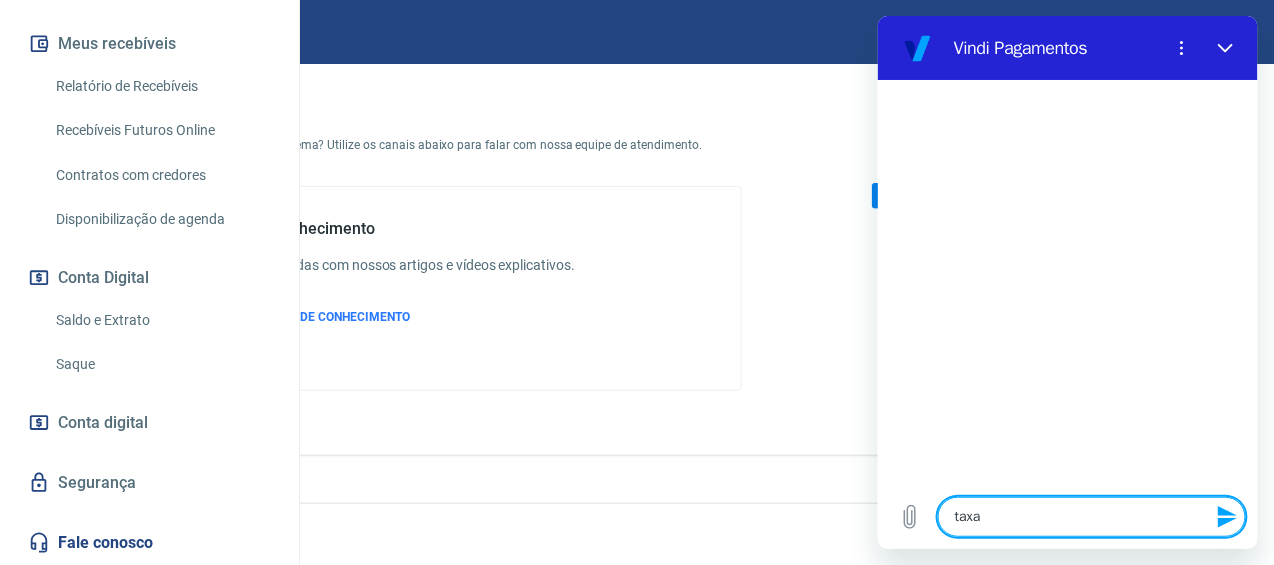 type on "taxa" 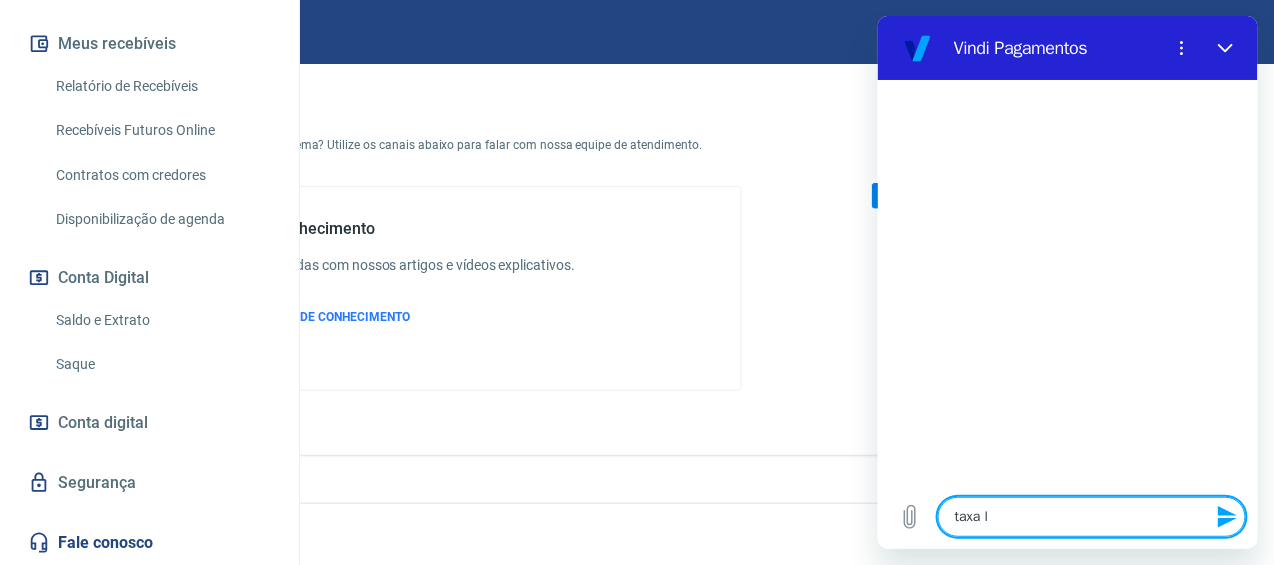 type on "taxa li" 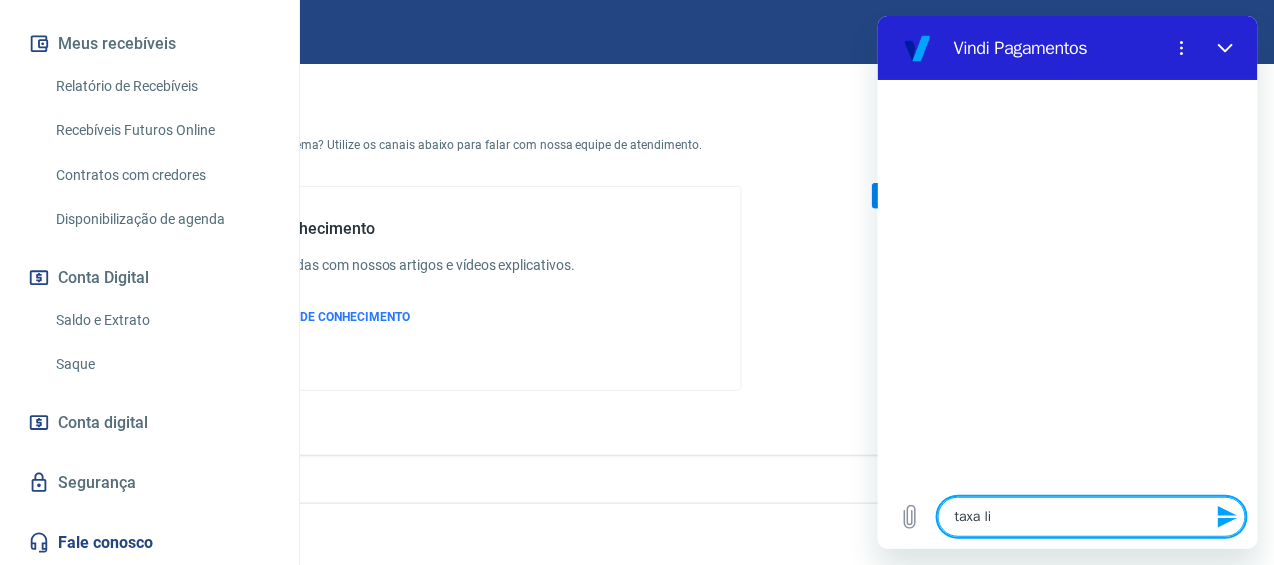 type on "taxa lin" 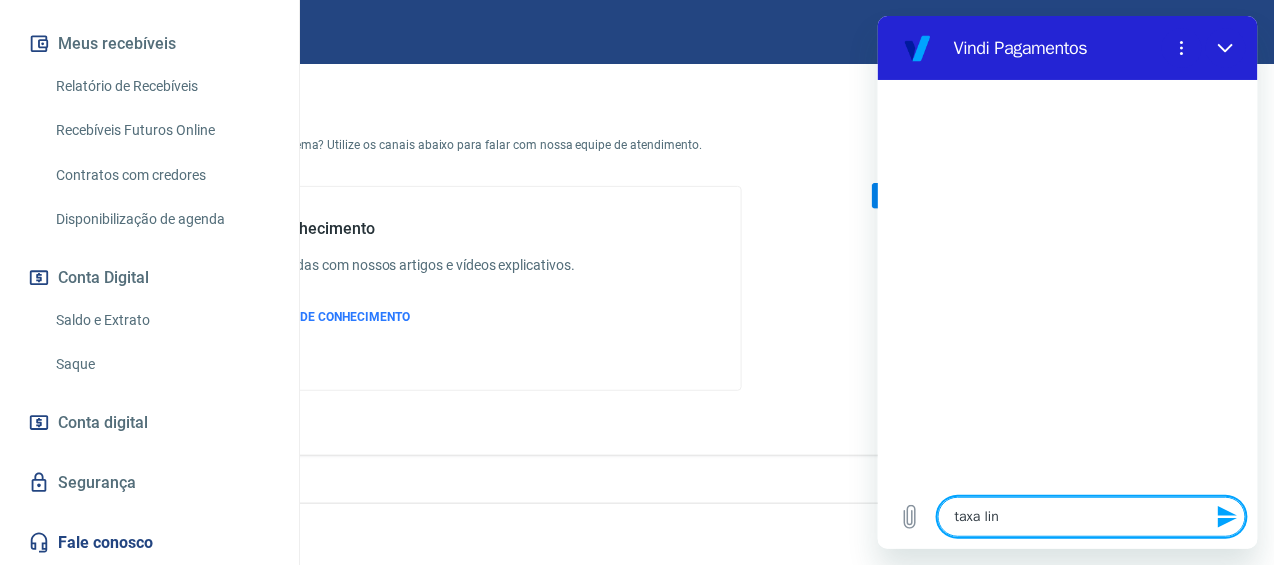 type on "taxa link" 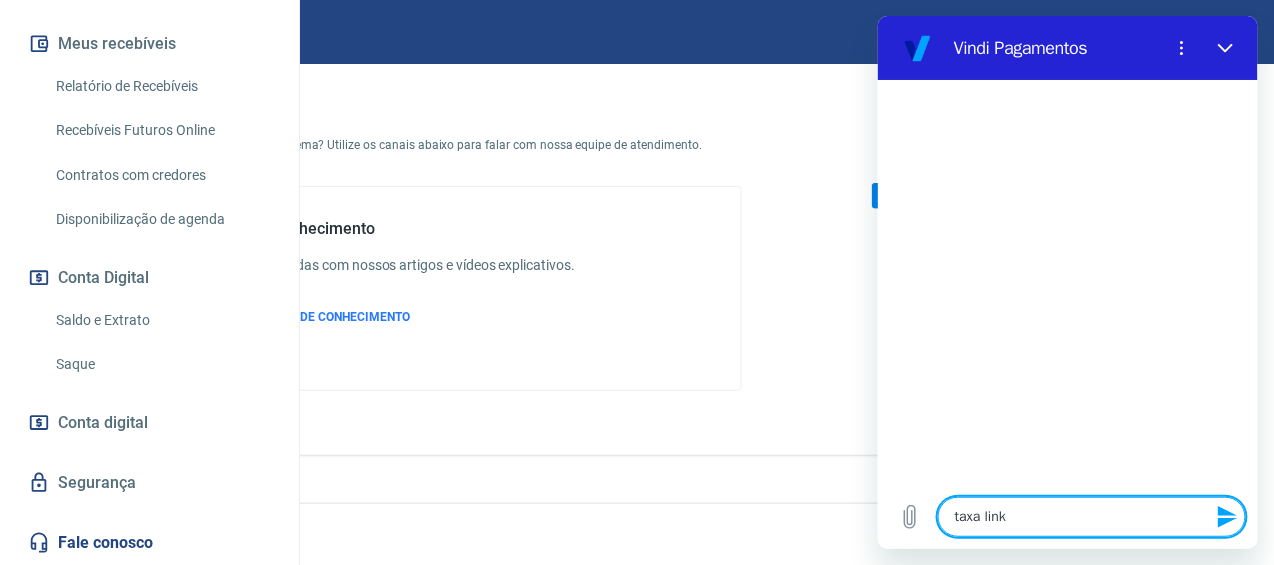 type on "taxa link" 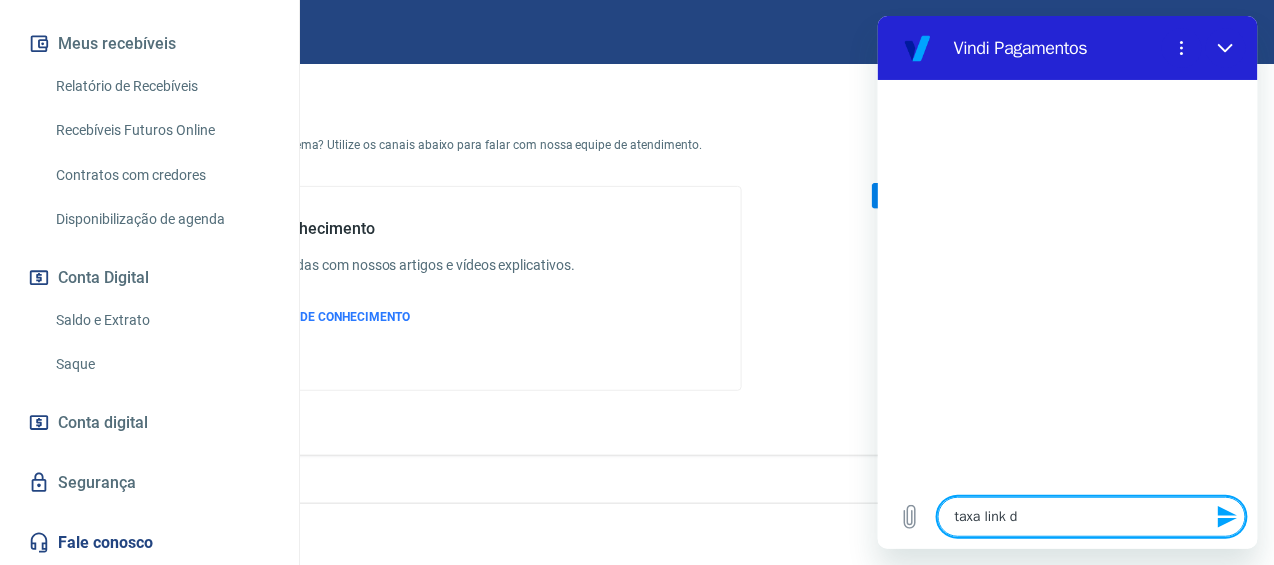 type on "taxa link de" 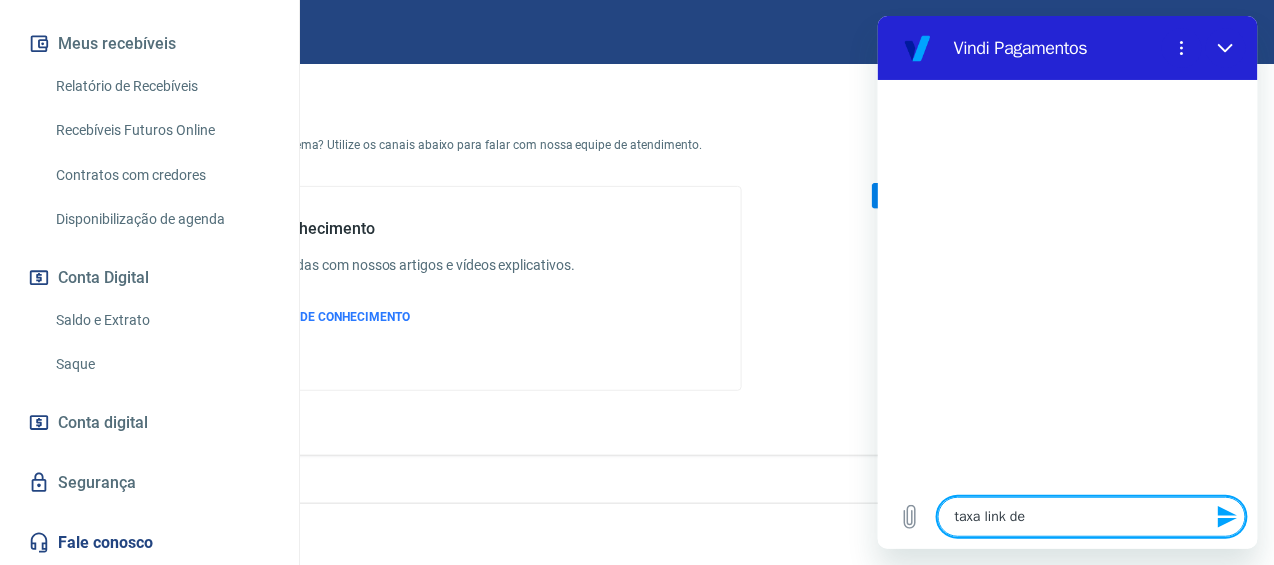 type on "x" 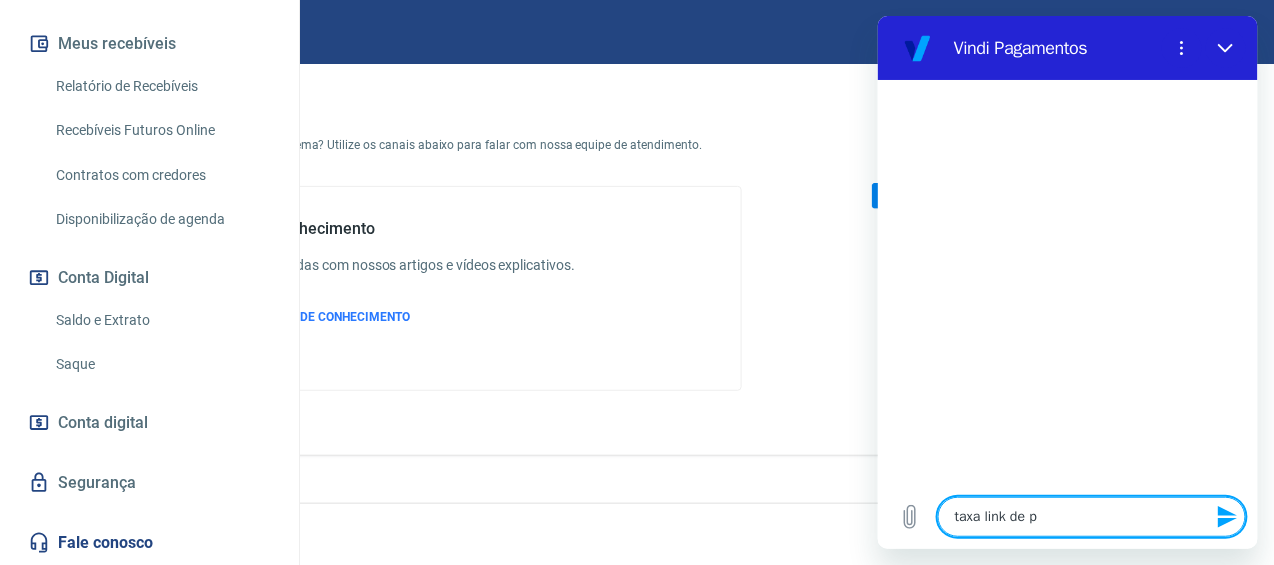 type on "x" 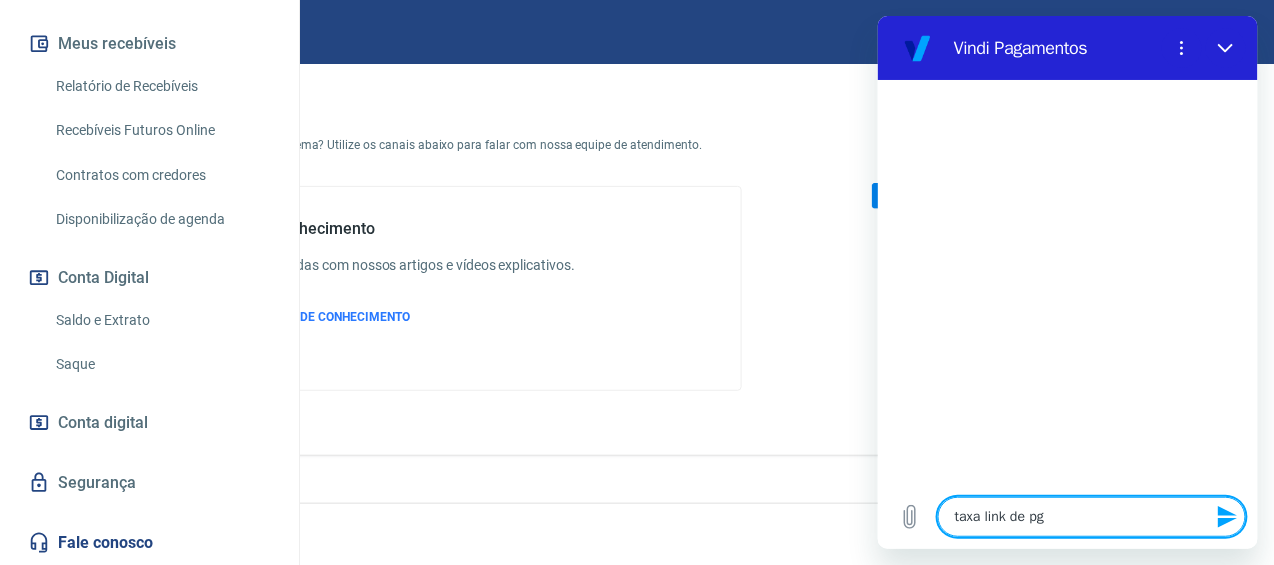 type on "taxa link de pgt" 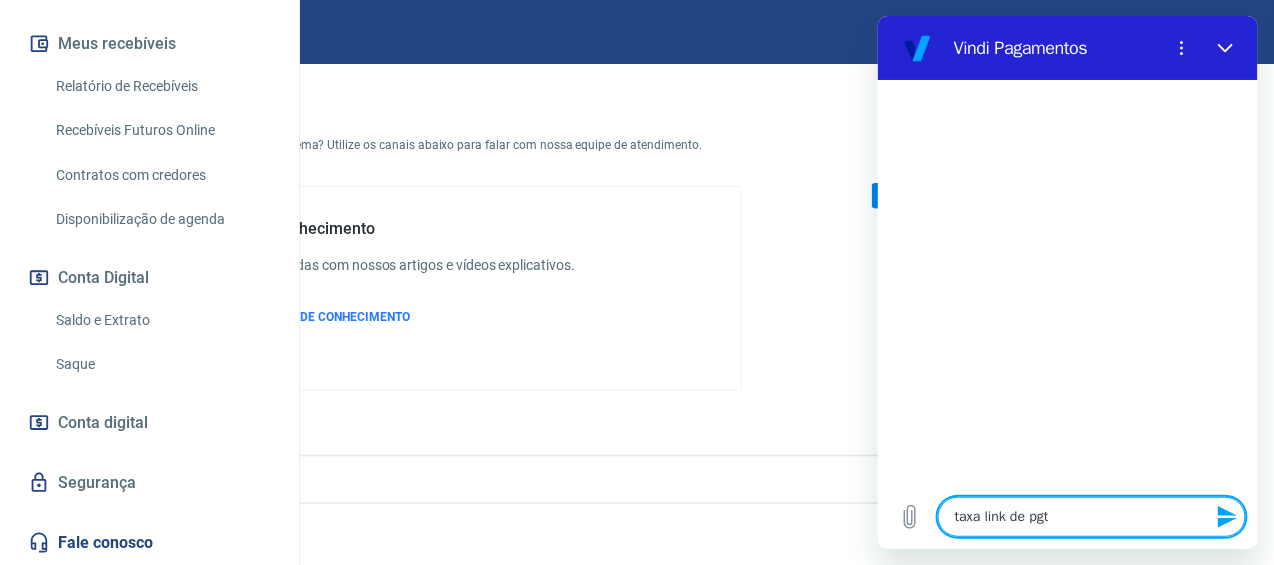type on "taxa link de pgto" 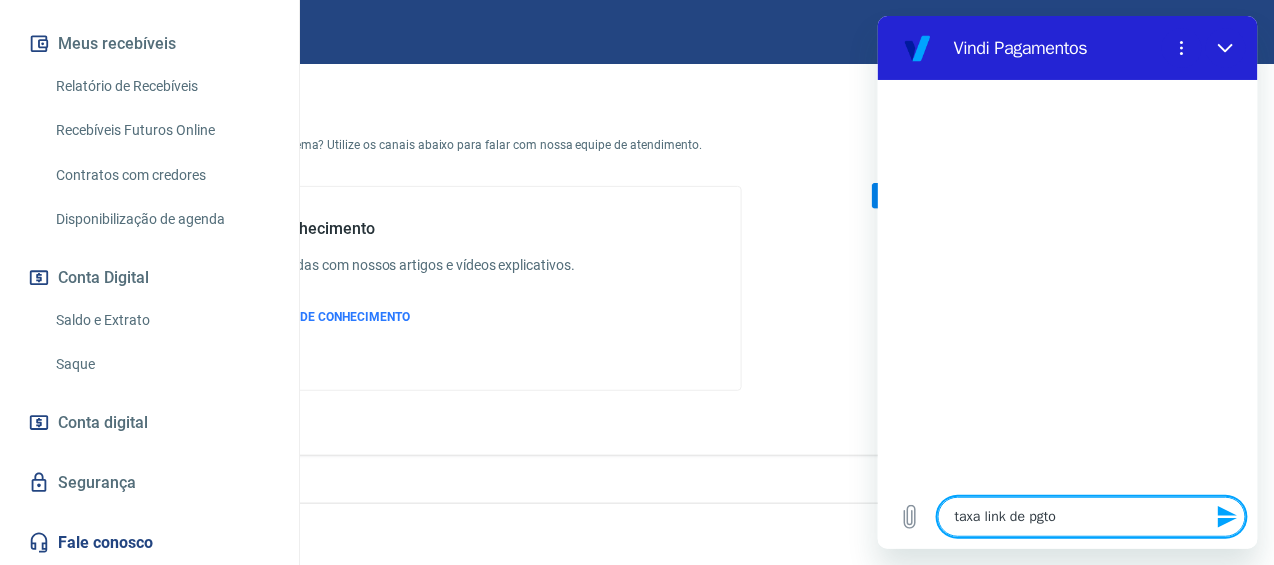 type 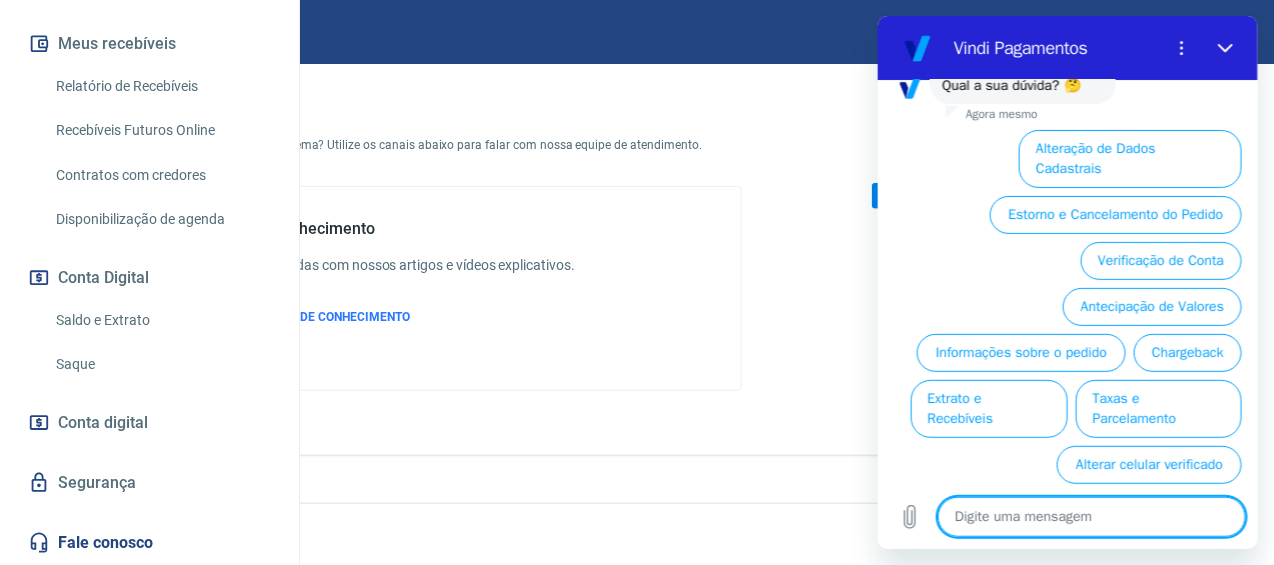 scroll, scrollTop: 162, scrollLeft: 0, axis: vertical 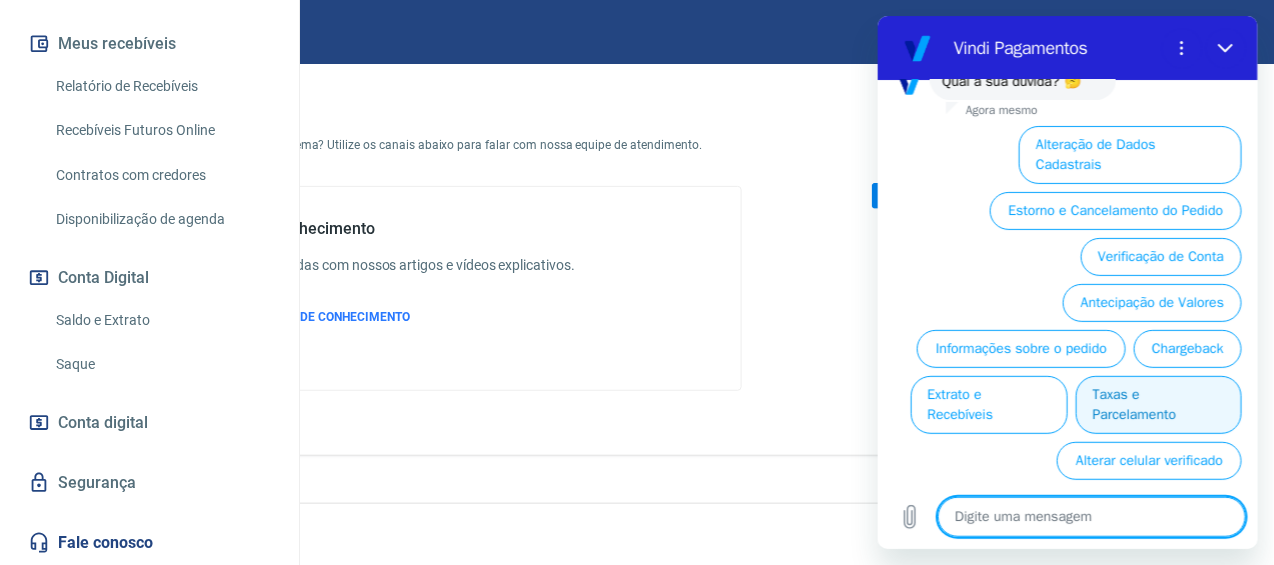 click on "Taxas e Parcelamento" at bounding box center (1158, 405) 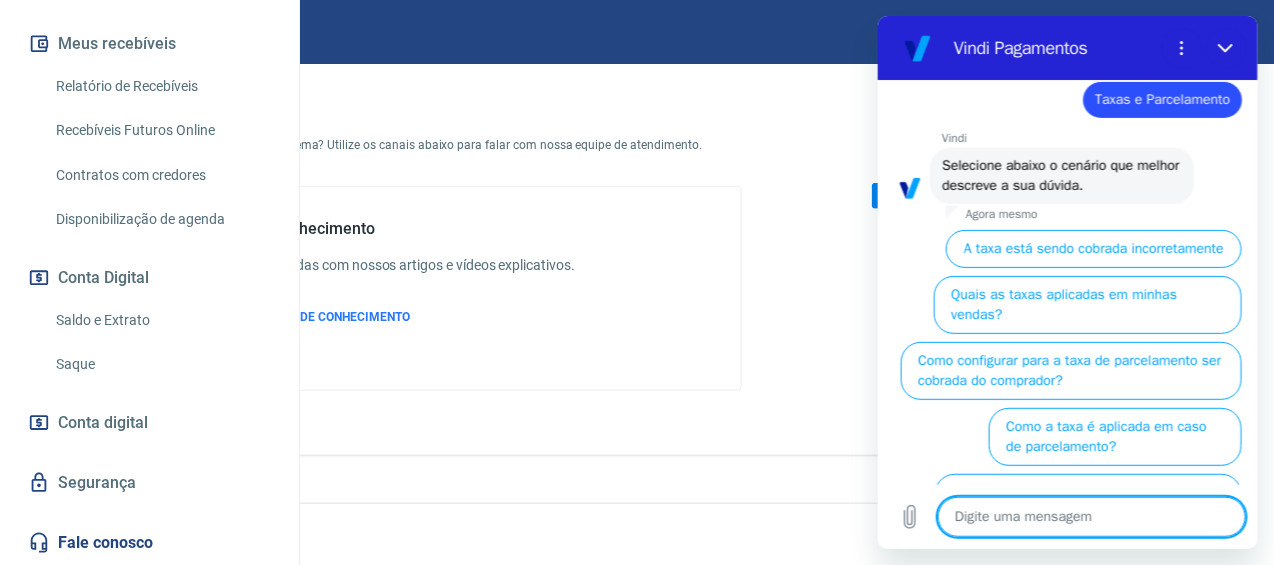 scroll, scrollTop: 200, scrollLeft: 0, axis: vertical 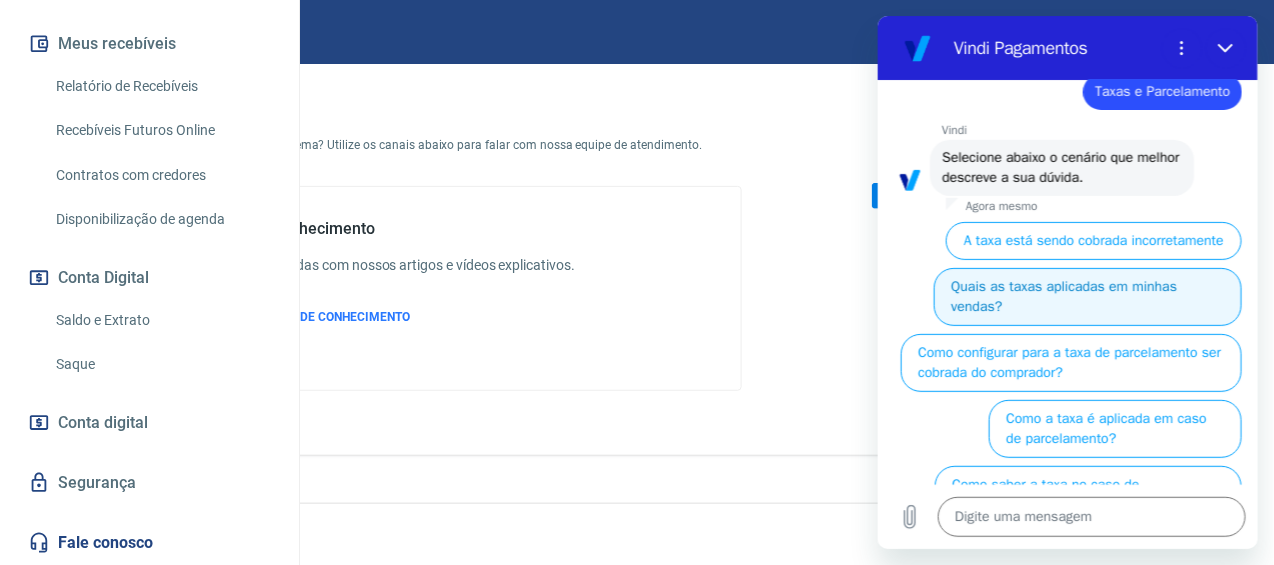 click on "Quais as taxas aplicadas em minhas vendas?" at bounding box center [1087, 297] 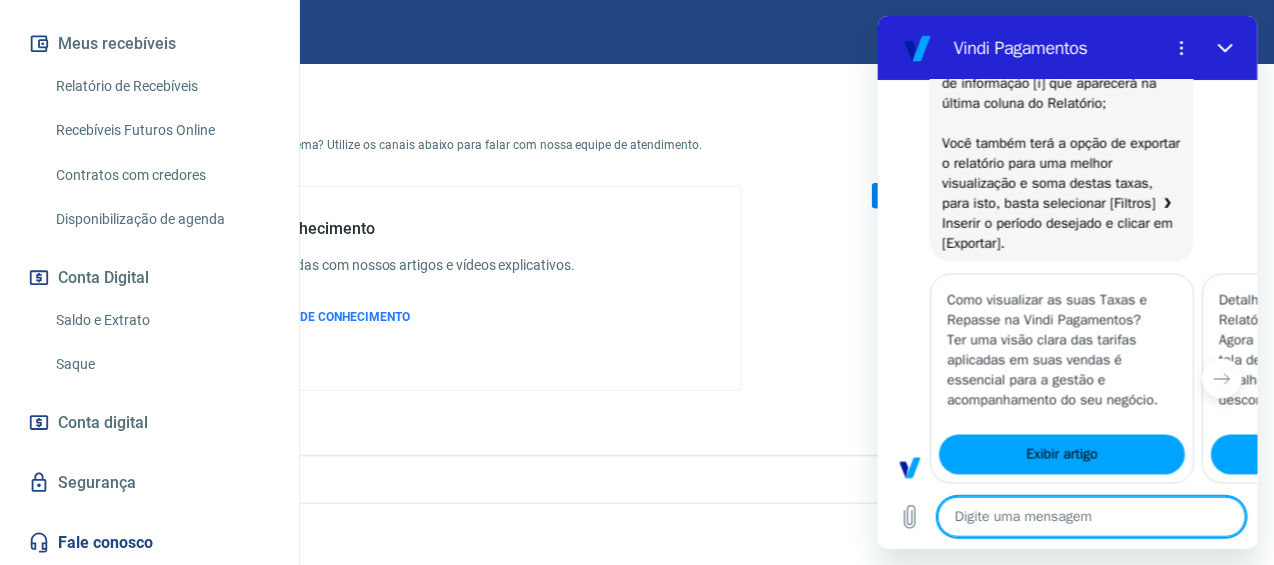 type on "x" 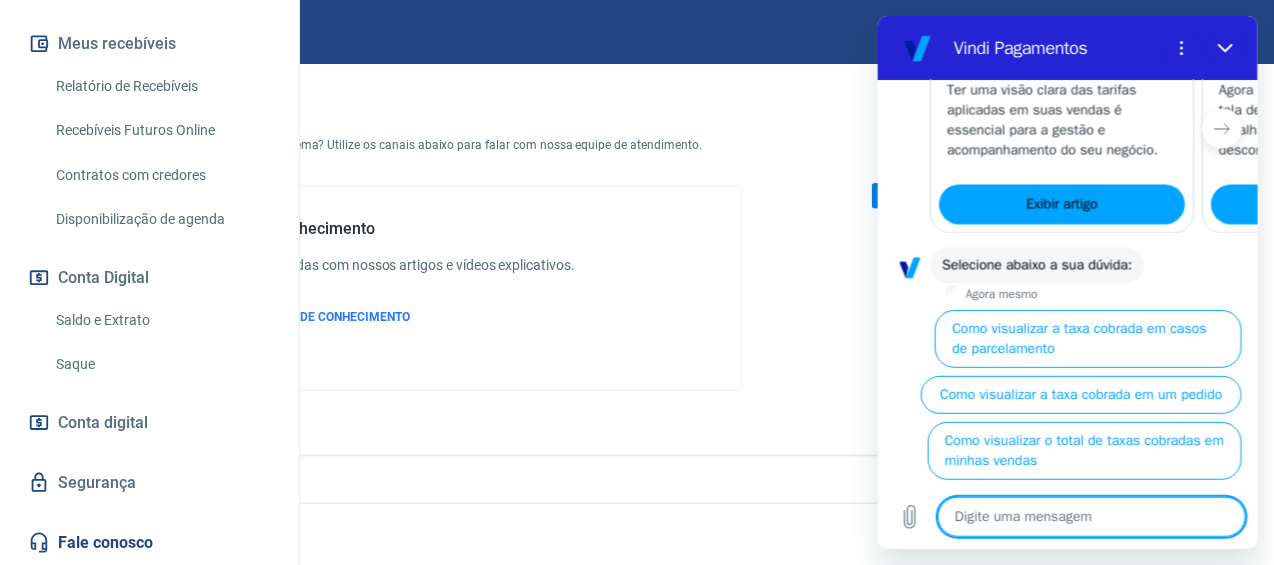 scroll, scrollTop: 1174, scrollLeft: 0, axis: vertical 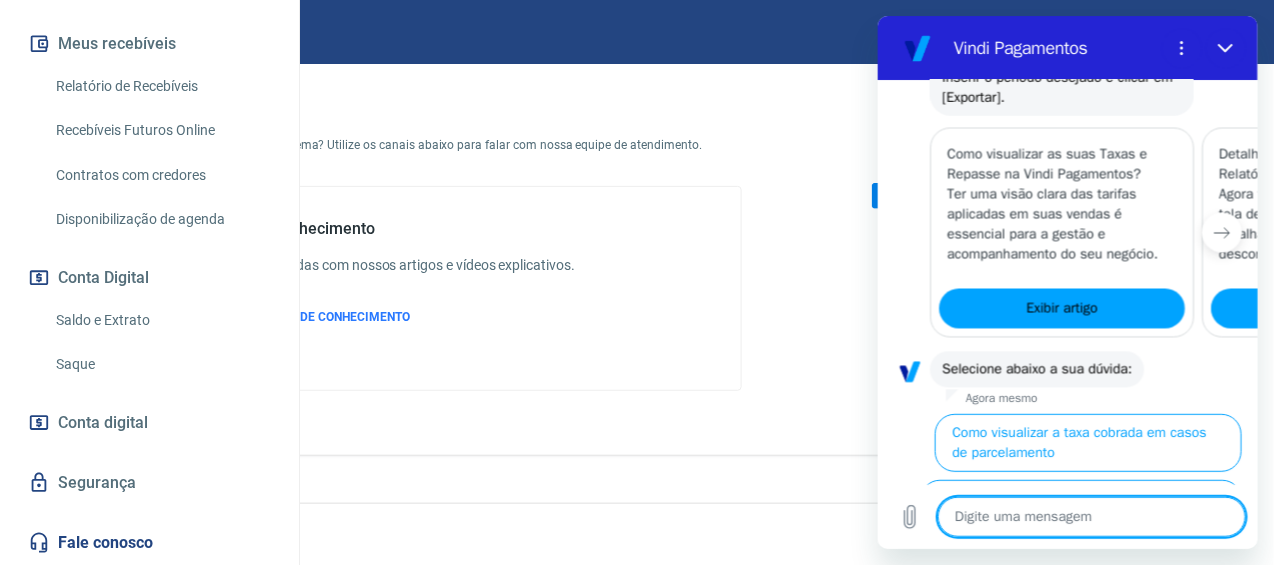 click 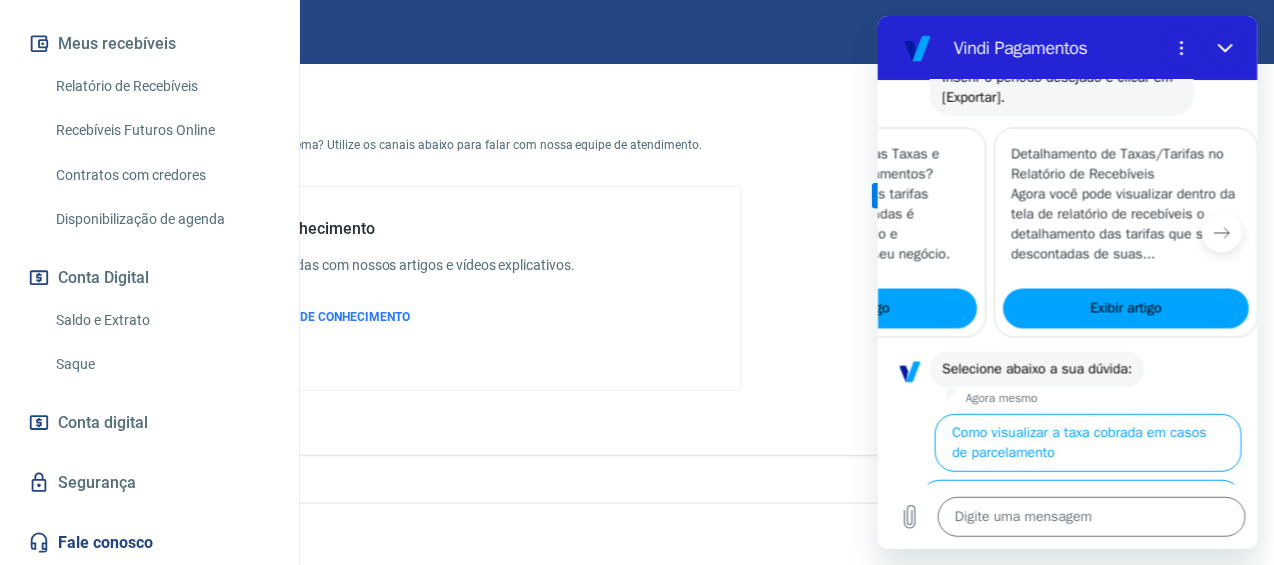 scroll, scrollTop: 0, scrollLeft: 244, axis: horizontal 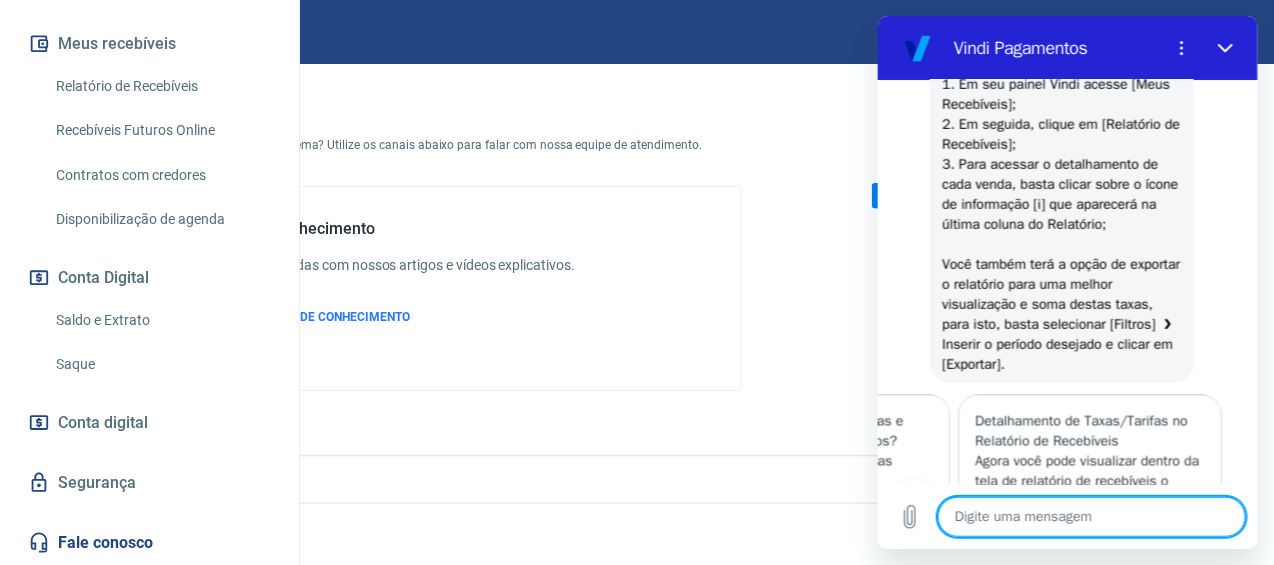click at bounding box center [1091, 517] 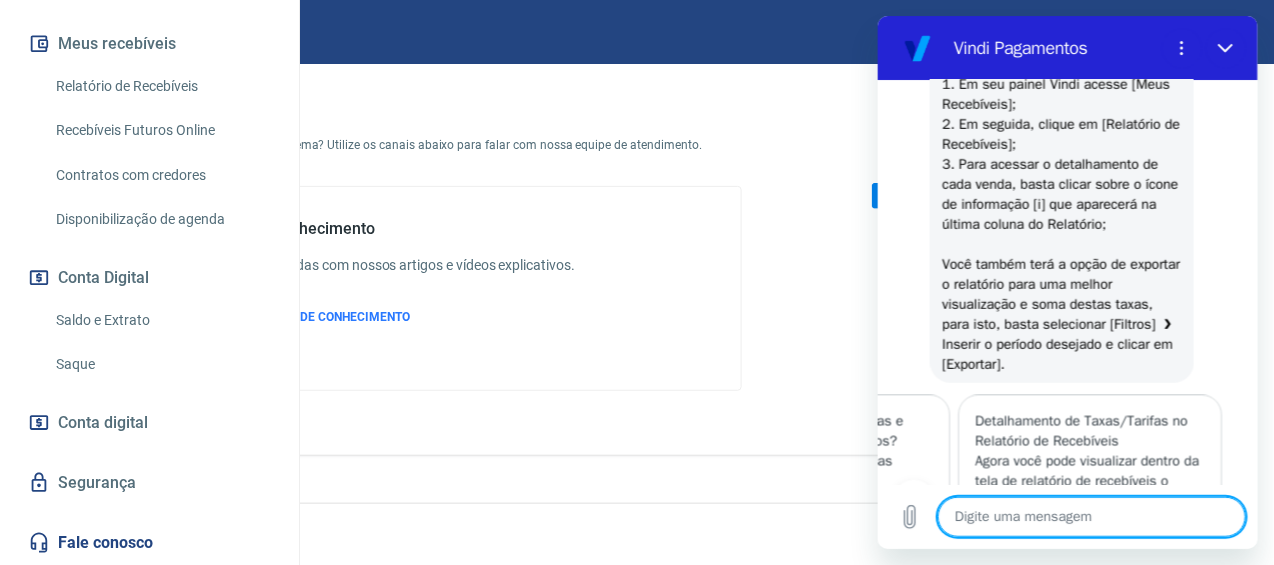type on "f" 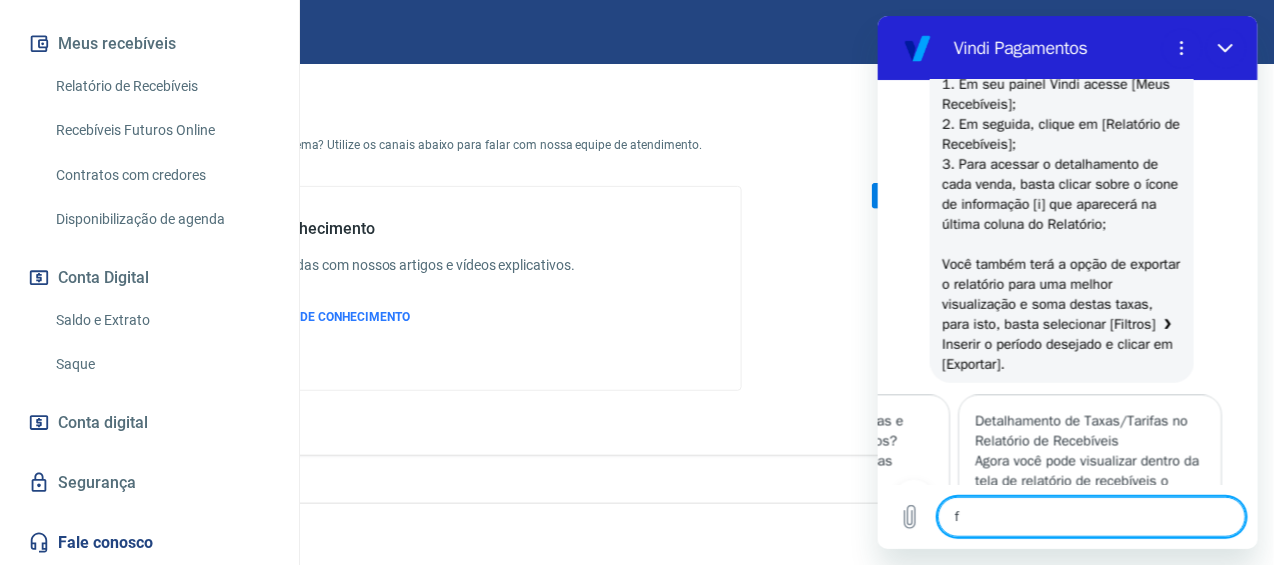 type on "fa" 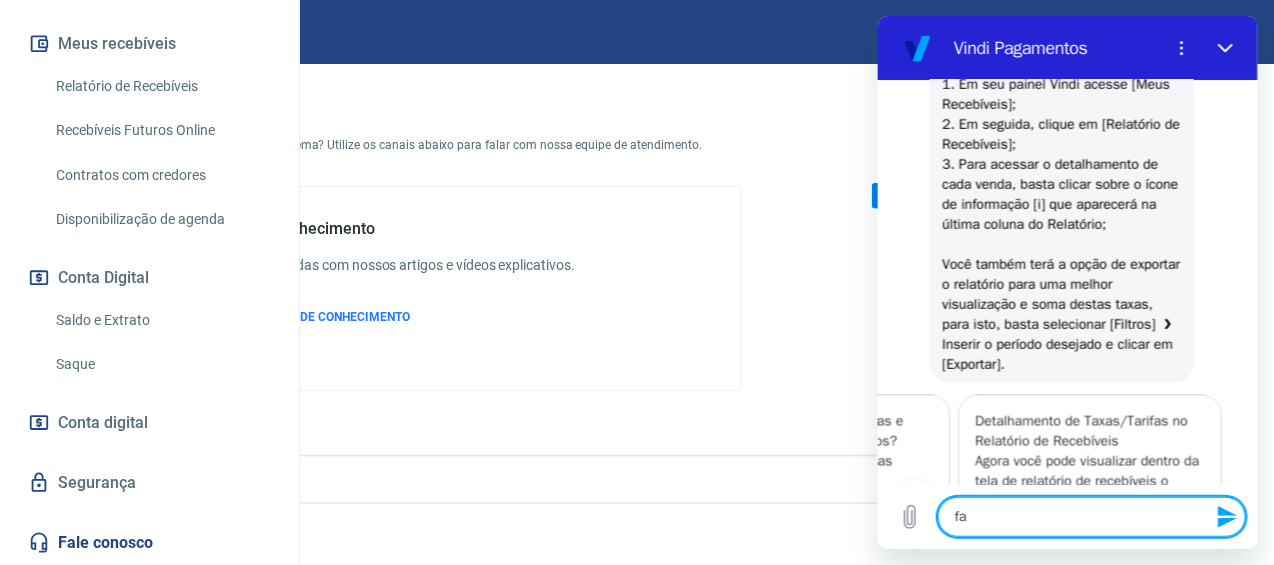 type on "fal" 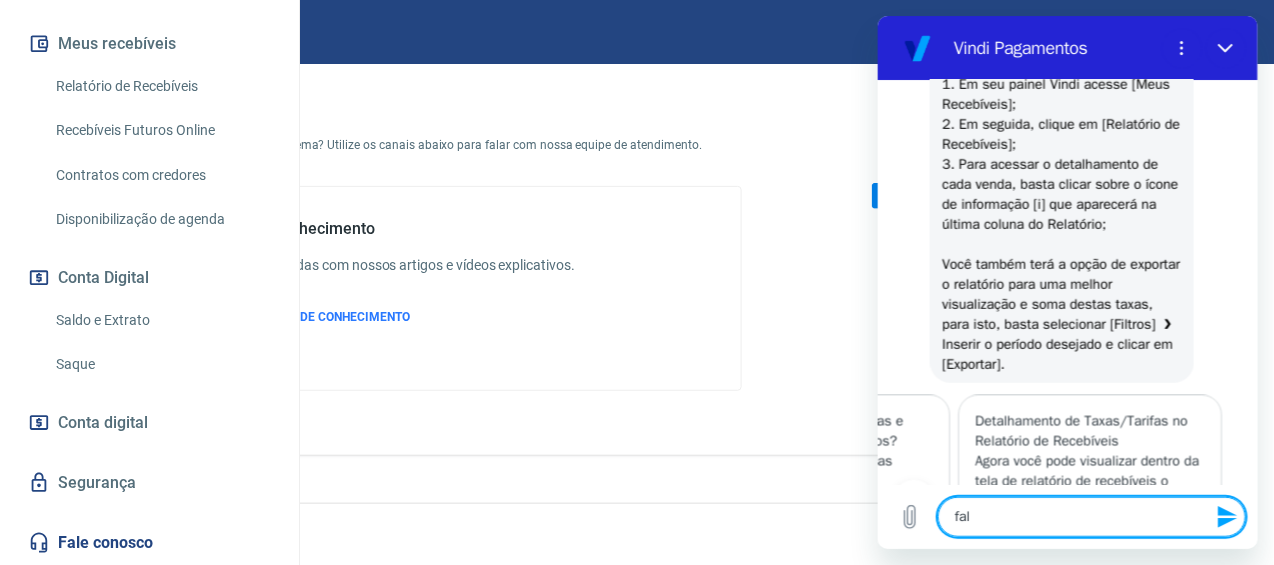 type on "fala" 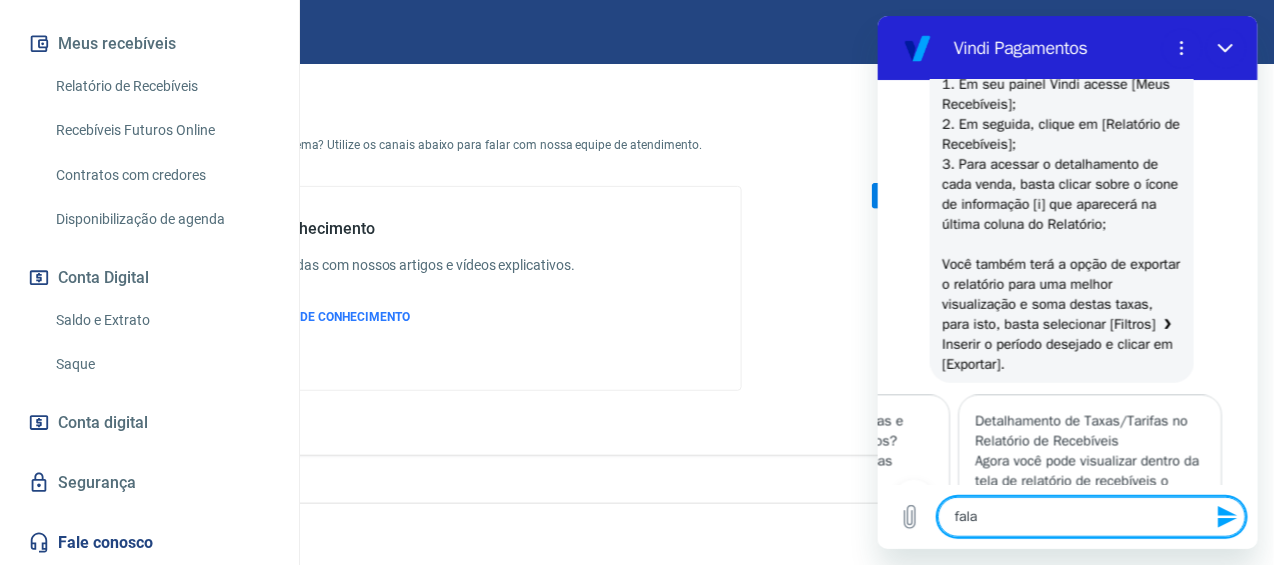 type on "falar" 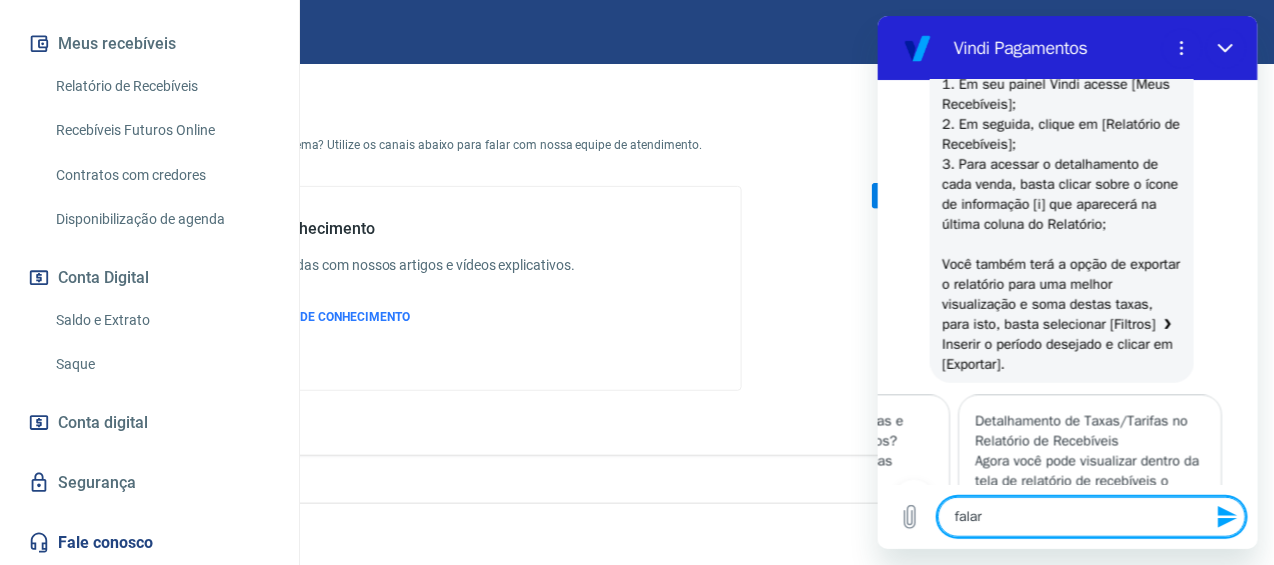 type on "falar" 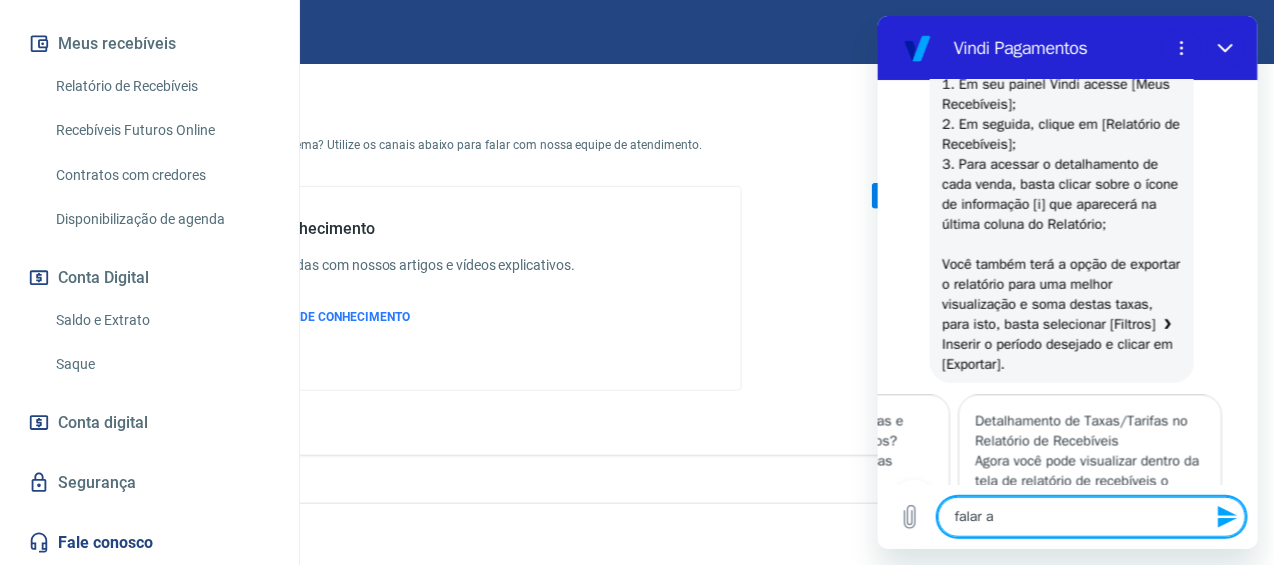 type on "falar at" 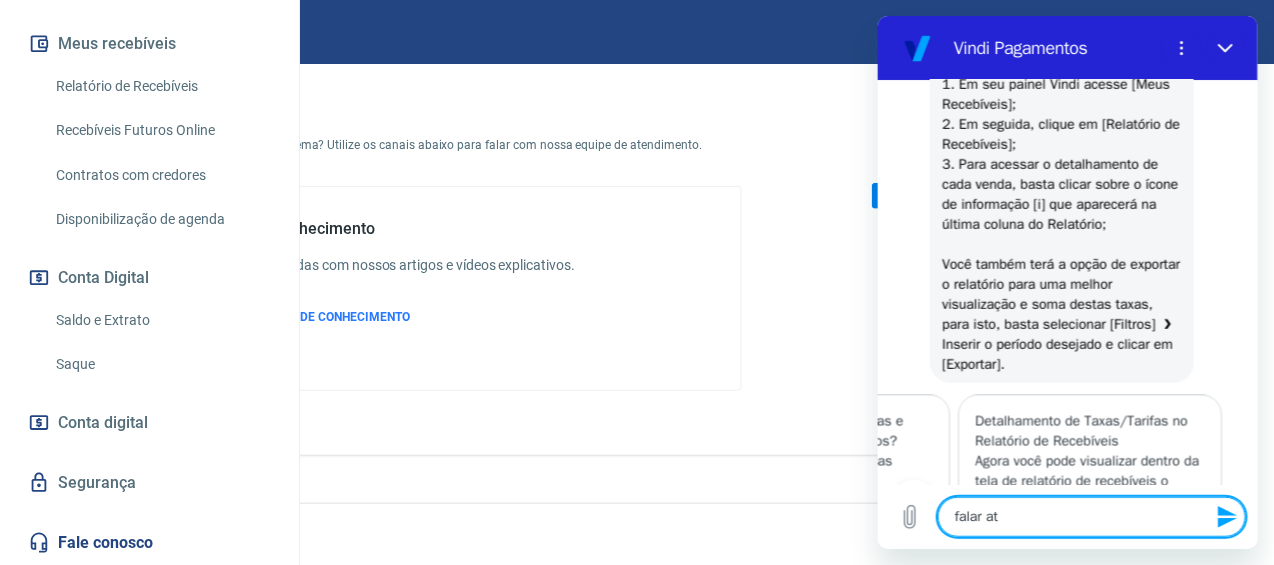 type on "falar ate" 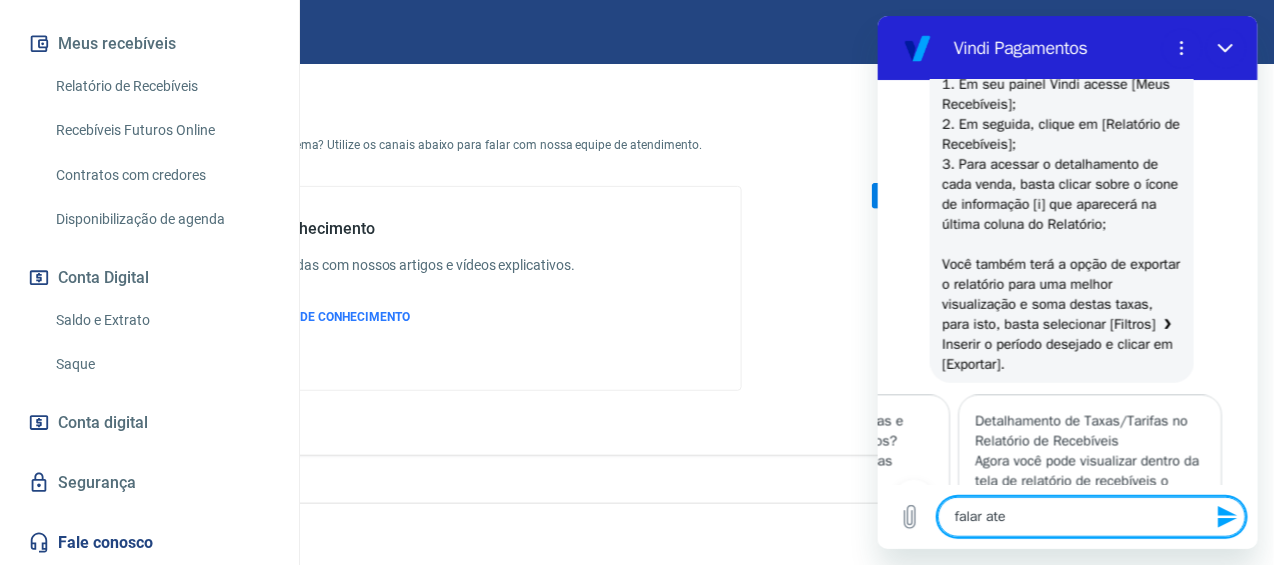 type on "falar ateb" 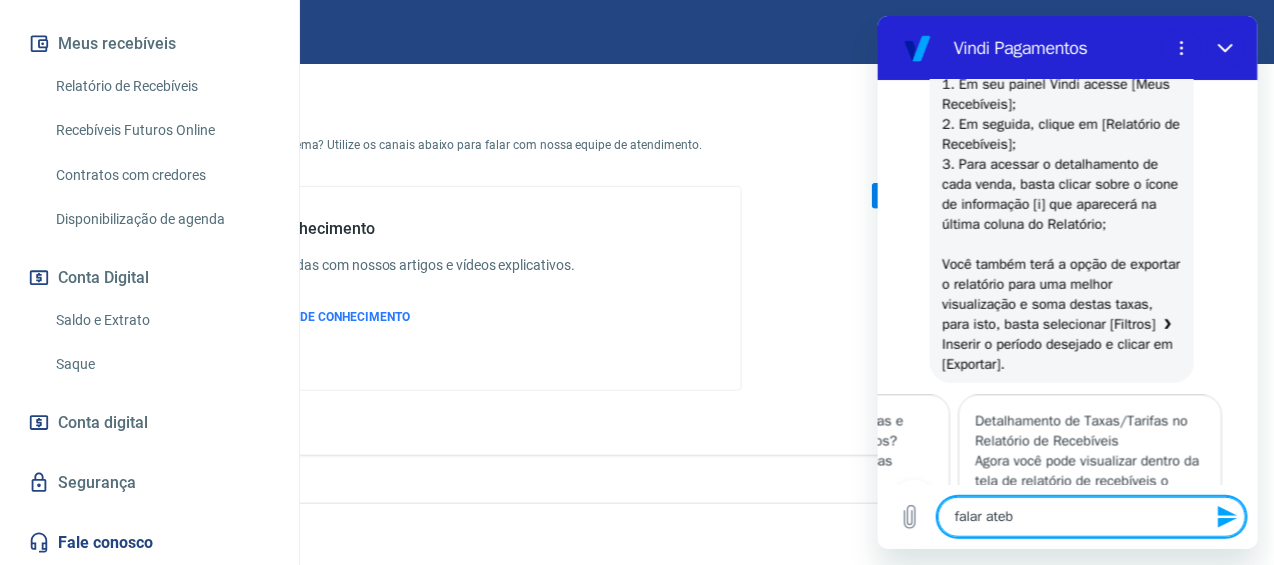 type on "falar atebd" 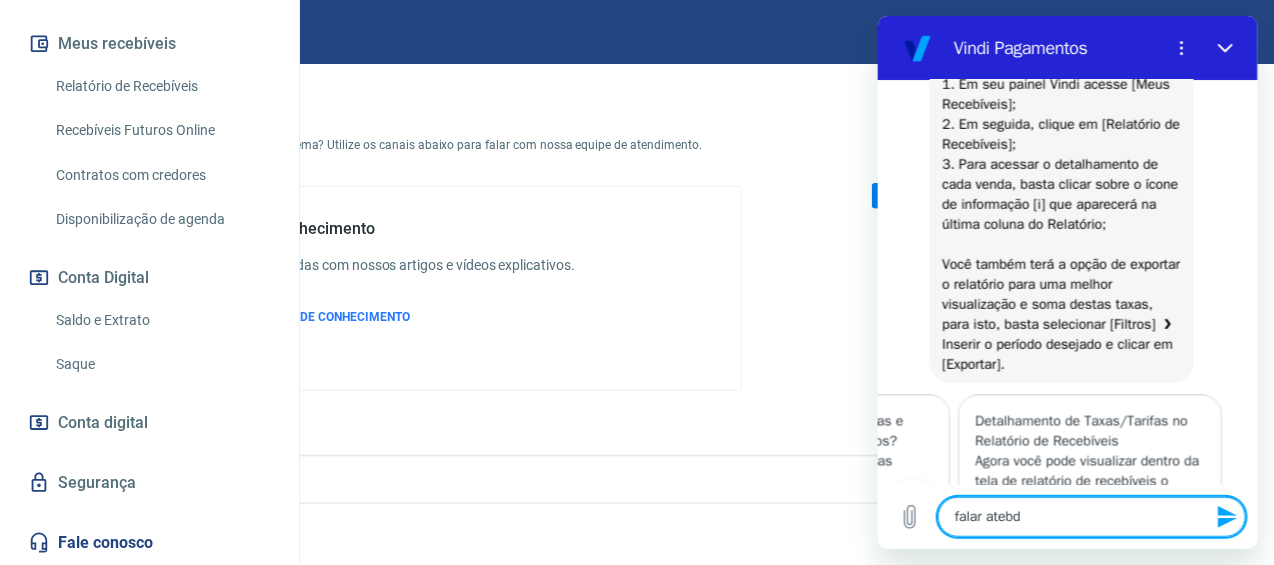 type on "falar atebde" 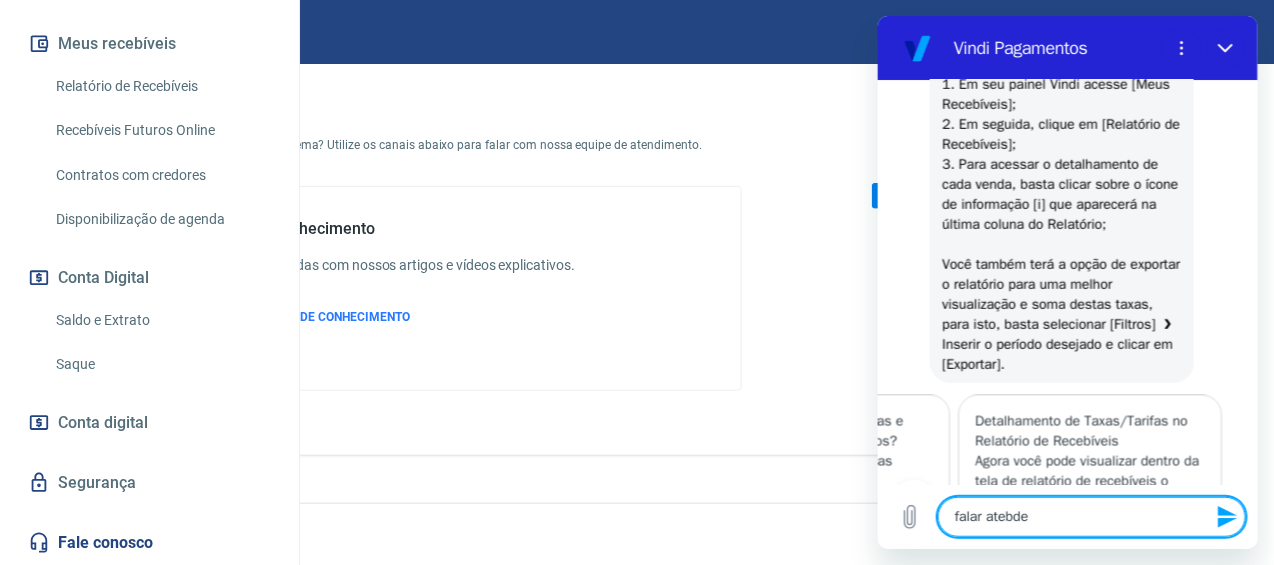 type on "falar atebdeb" 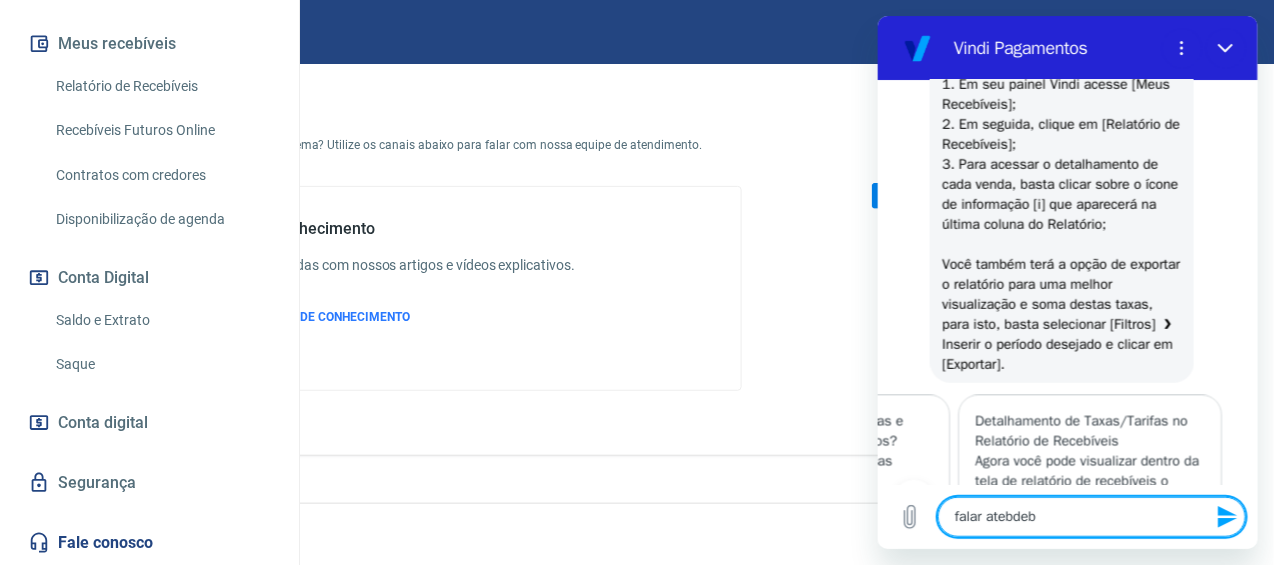 type on "x" 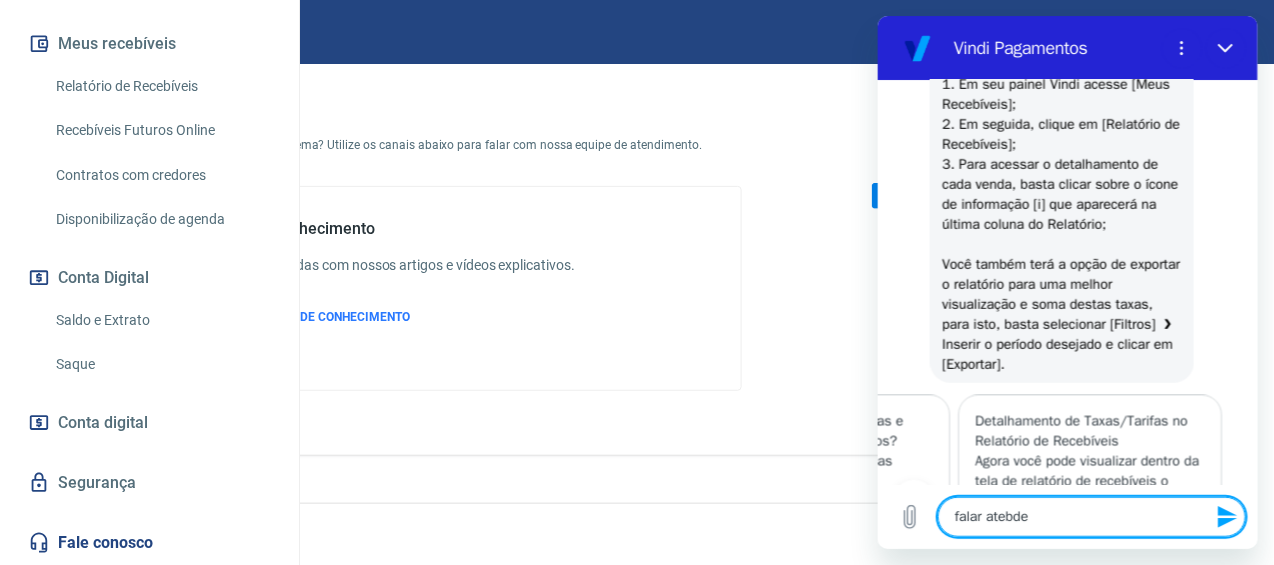 type on "falar atebd" 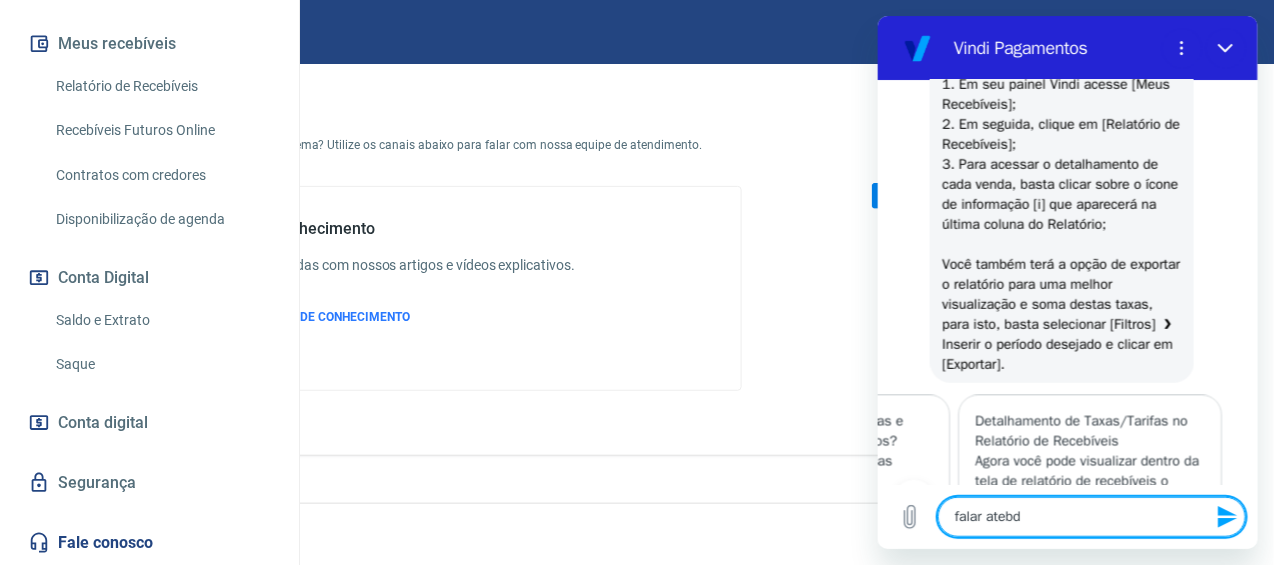 type on "falar ateb" 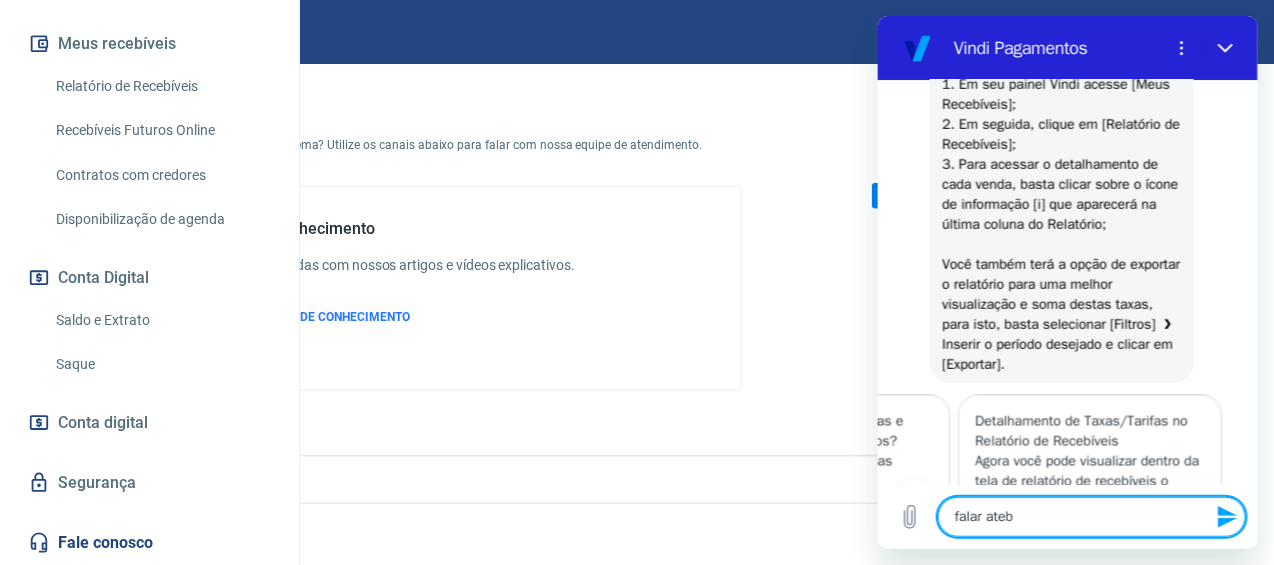 type on "falar ate" 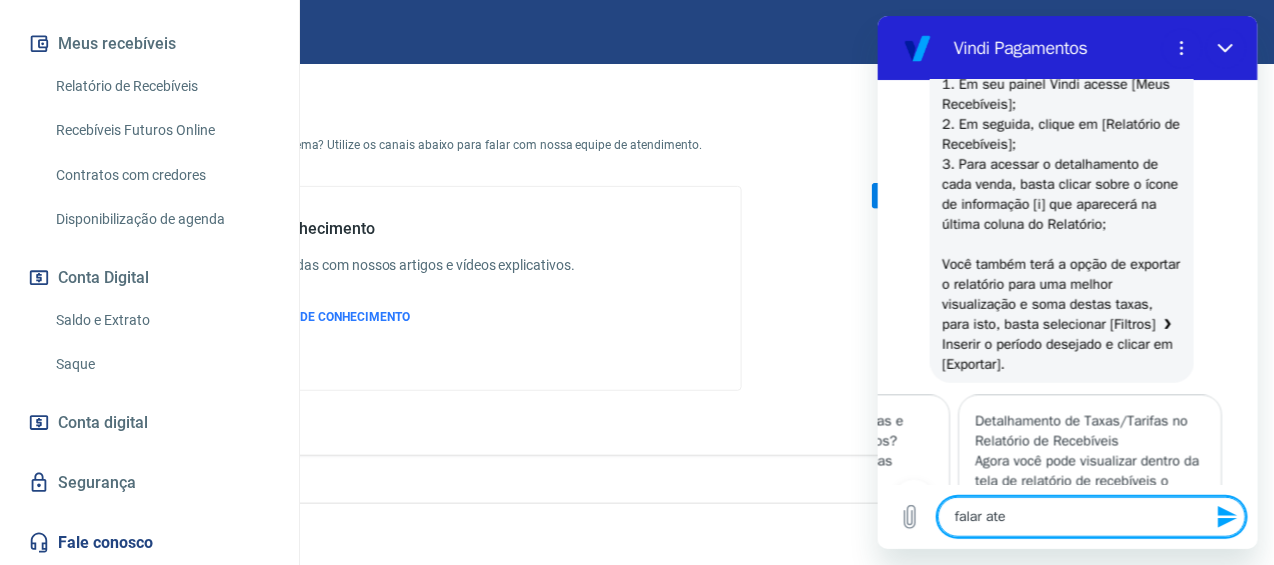 type on "x" 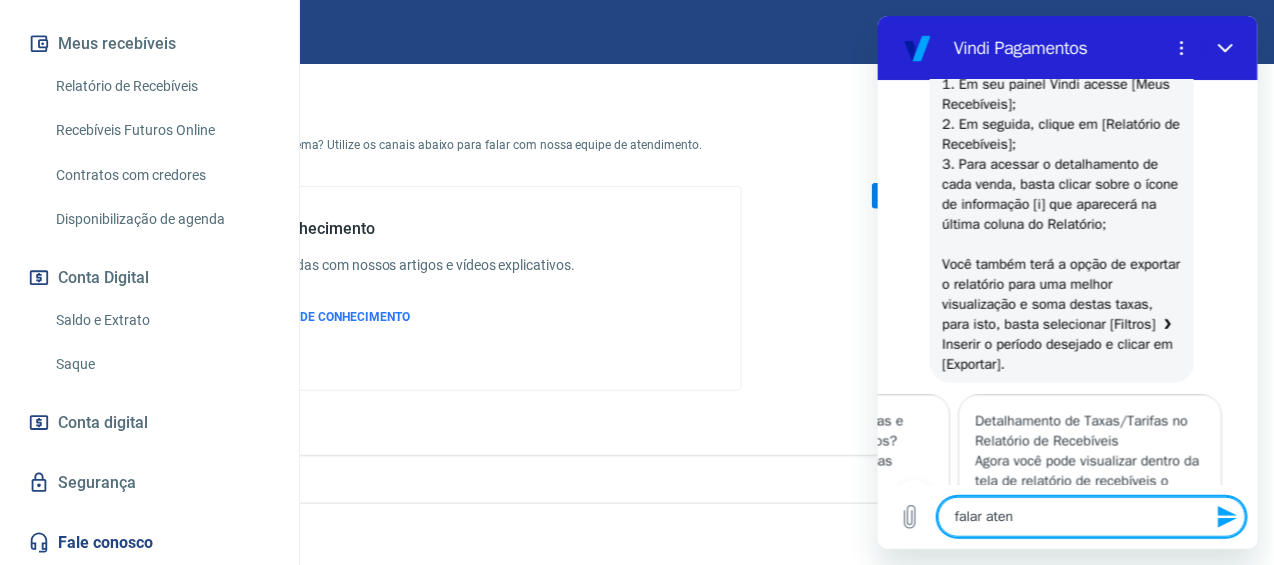 type on "falar atent" 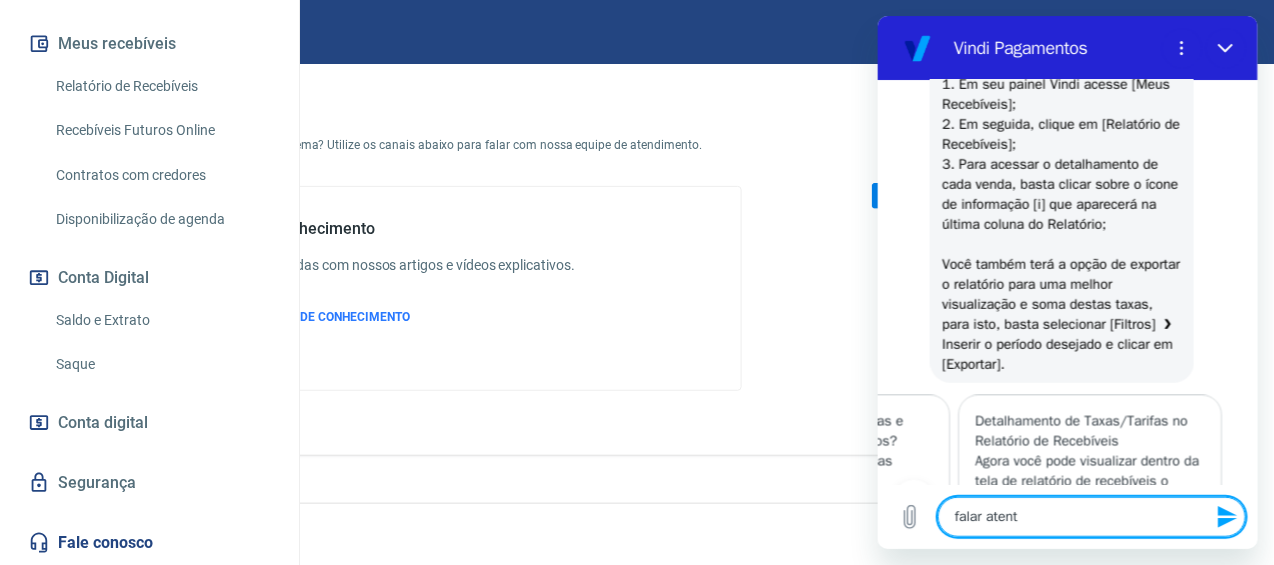 type on "falar atente" 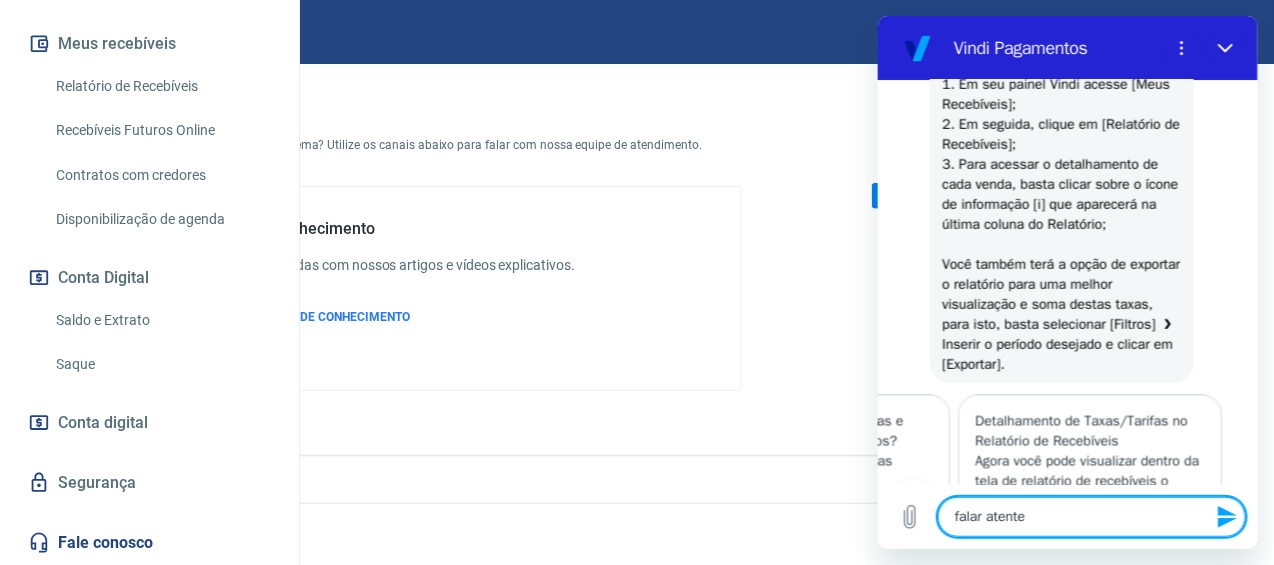 type on "falar atenten" 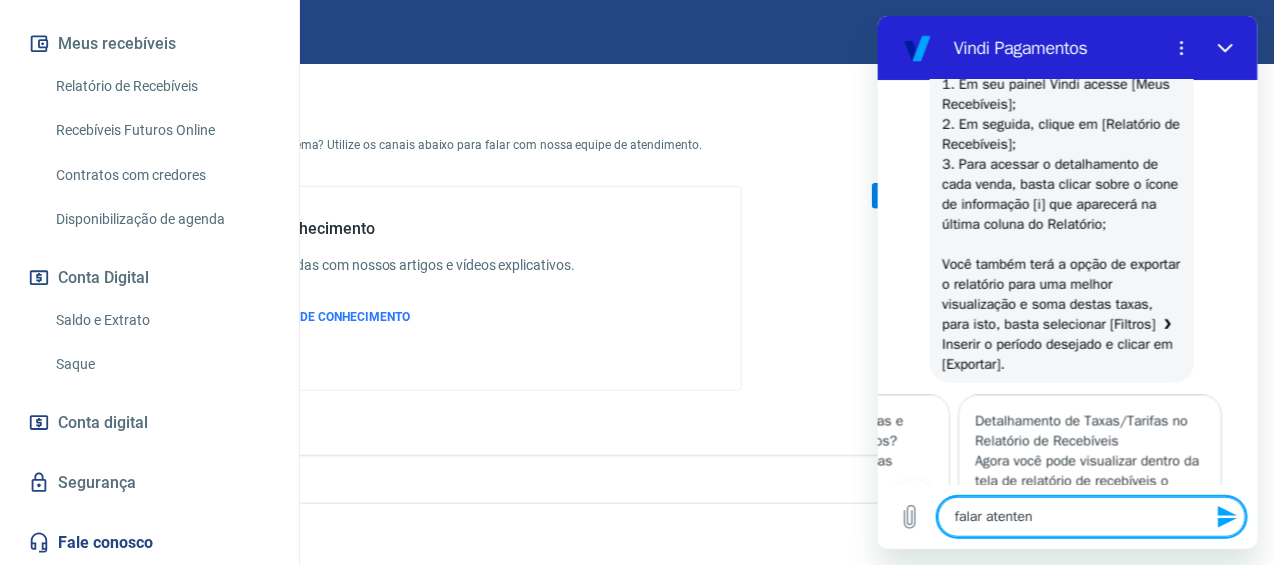 type on "falar atentend" 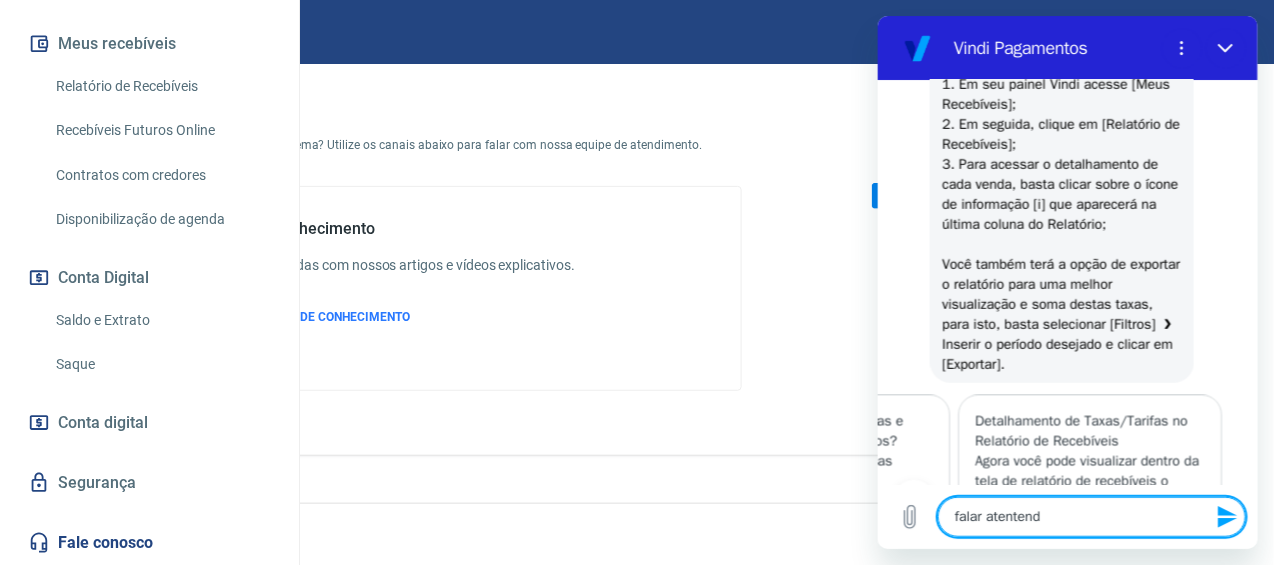 type on "falar atentende" 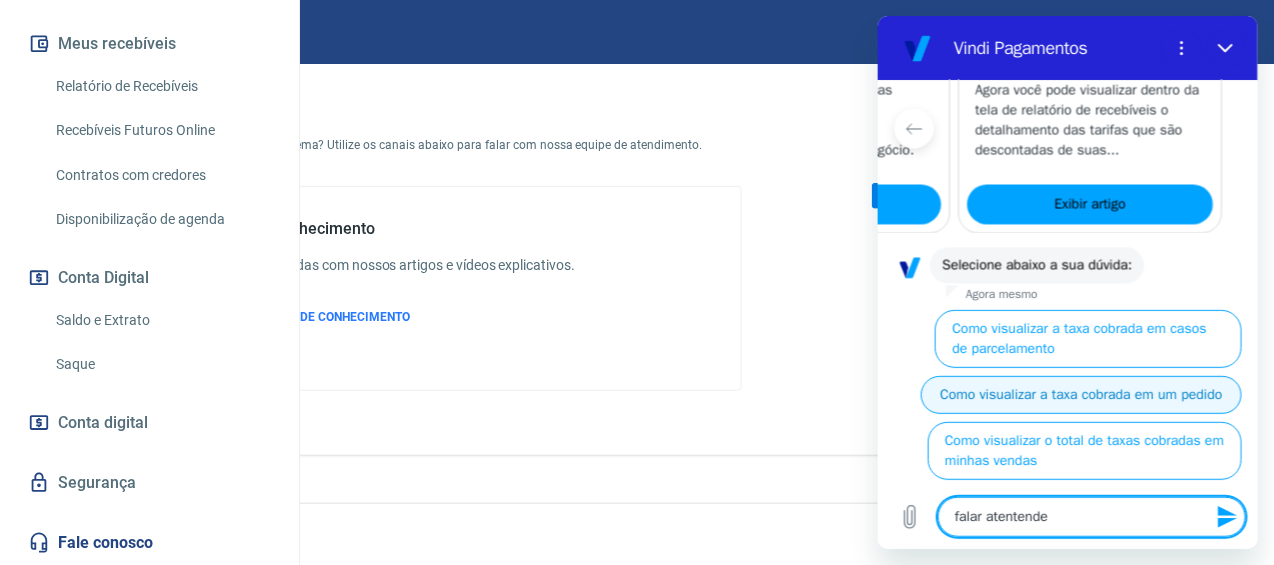 scroll, scrollTop: 1174, scrollLeft: 0, axis: vertical 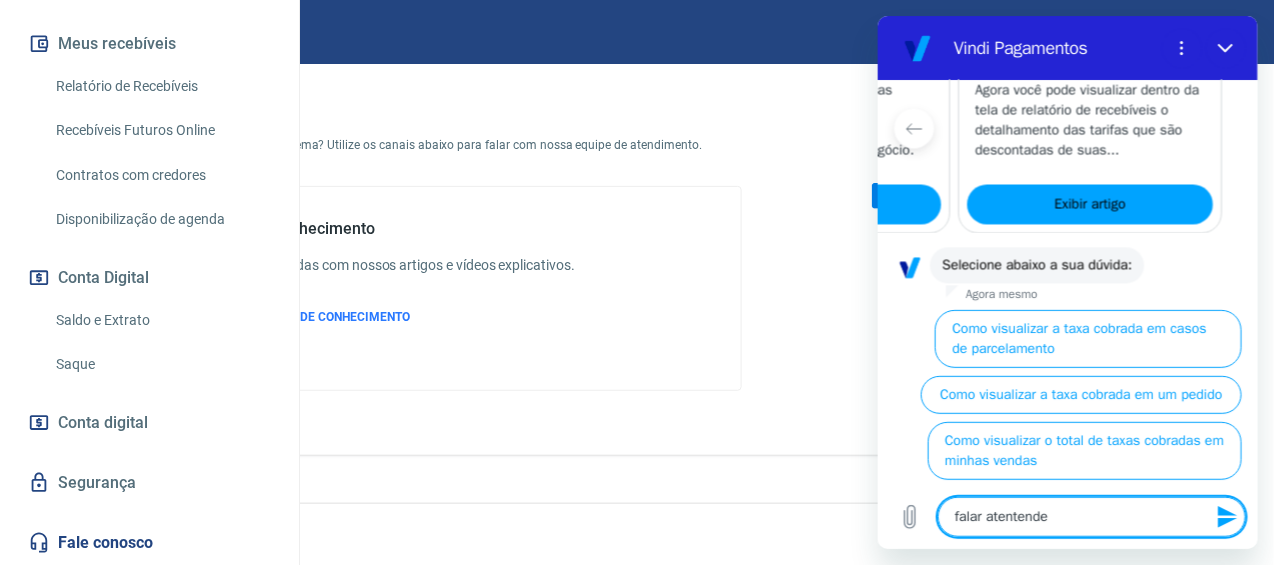 type on "falar atentende" 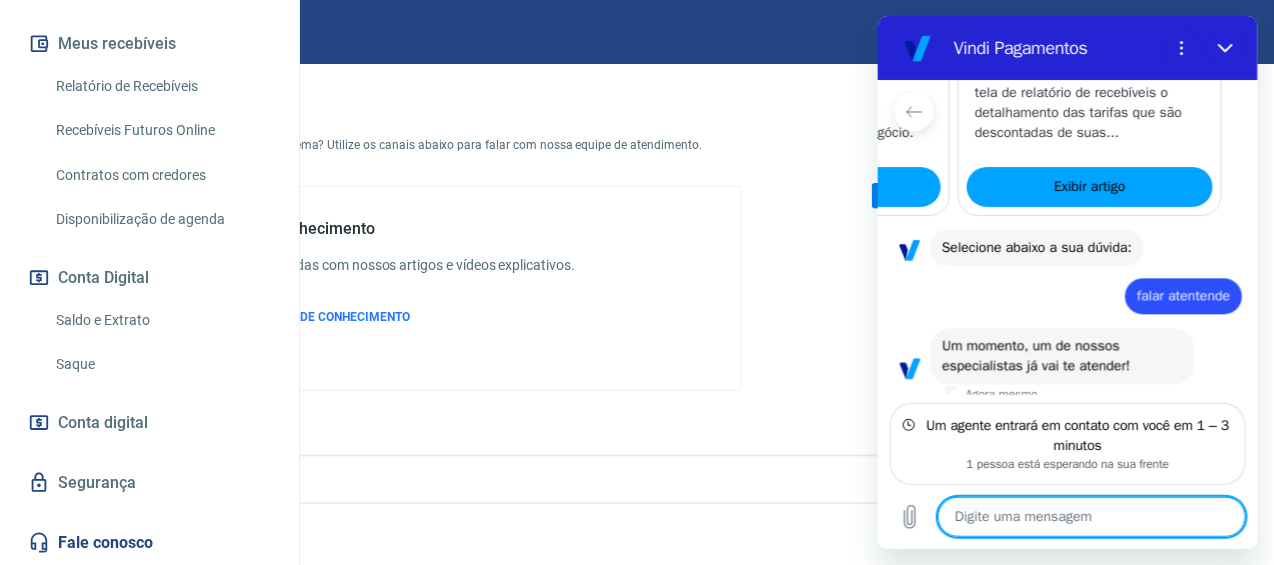 scroll, scrollTop: 1206, scrollLeft: 0, axis: vertical 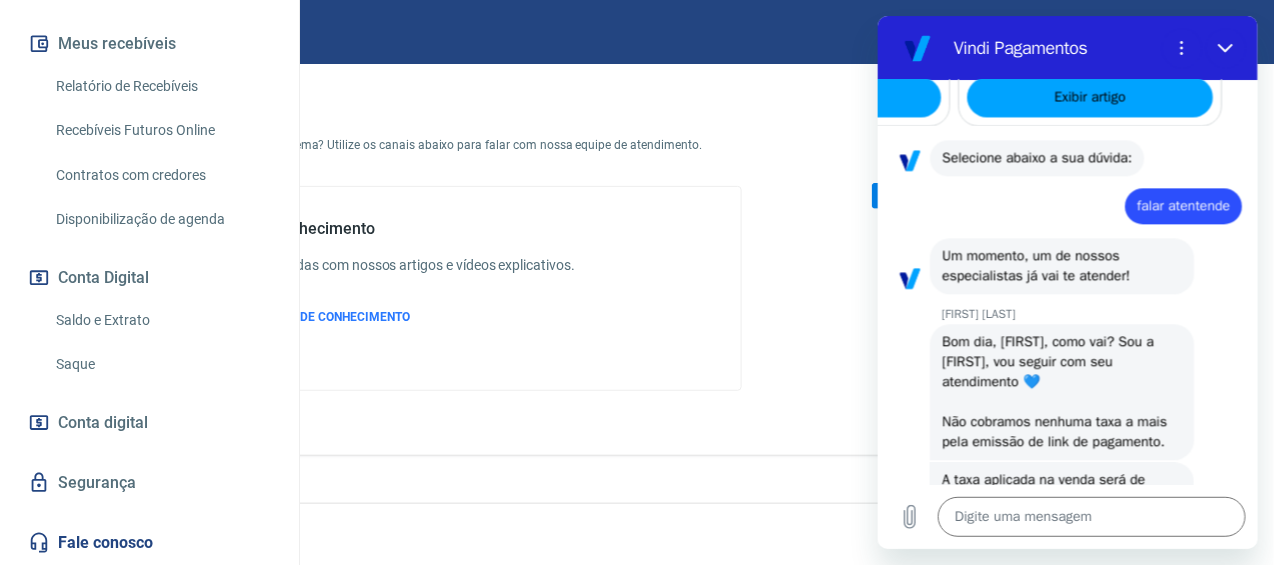 type on "x" 